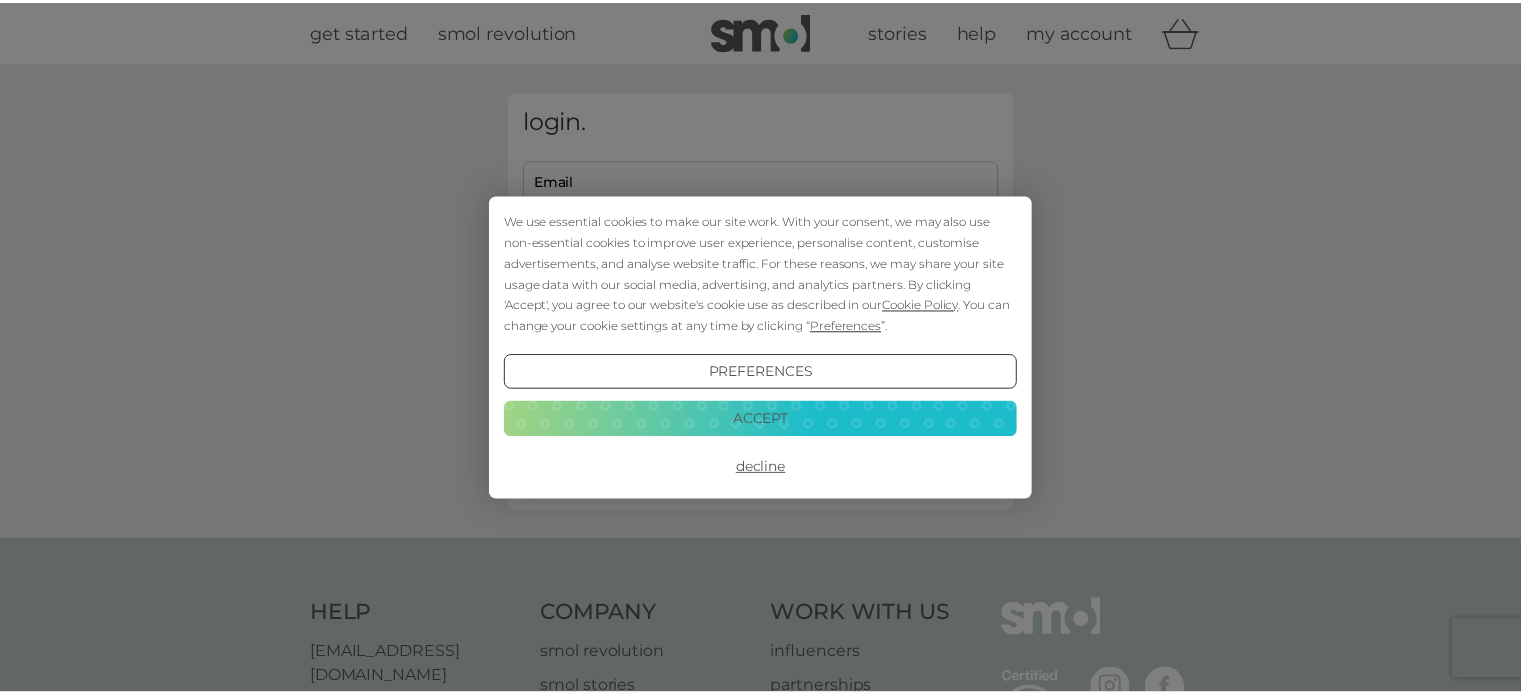scroll, scrollTop: 0, scrollLeft: 0, axis: both 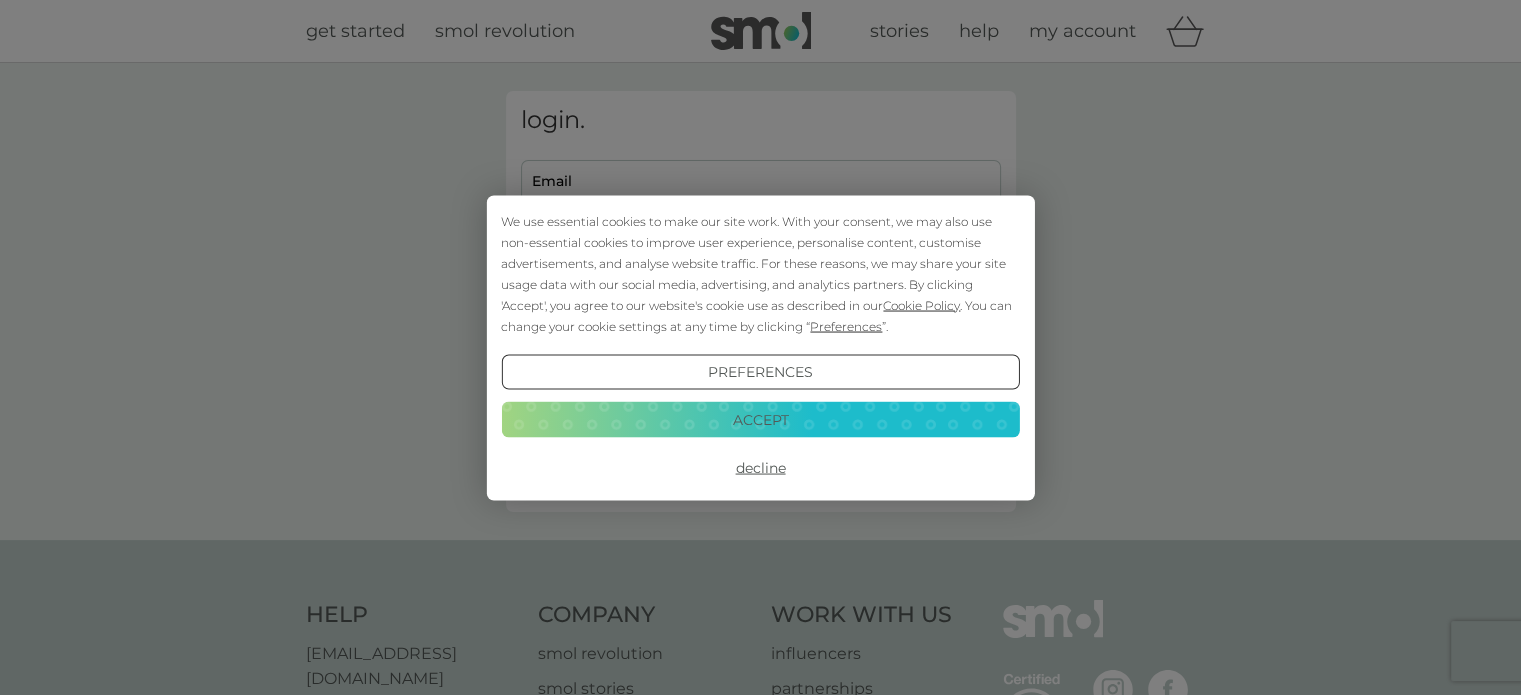 click on "Decline" at bounding box center [760, 468] 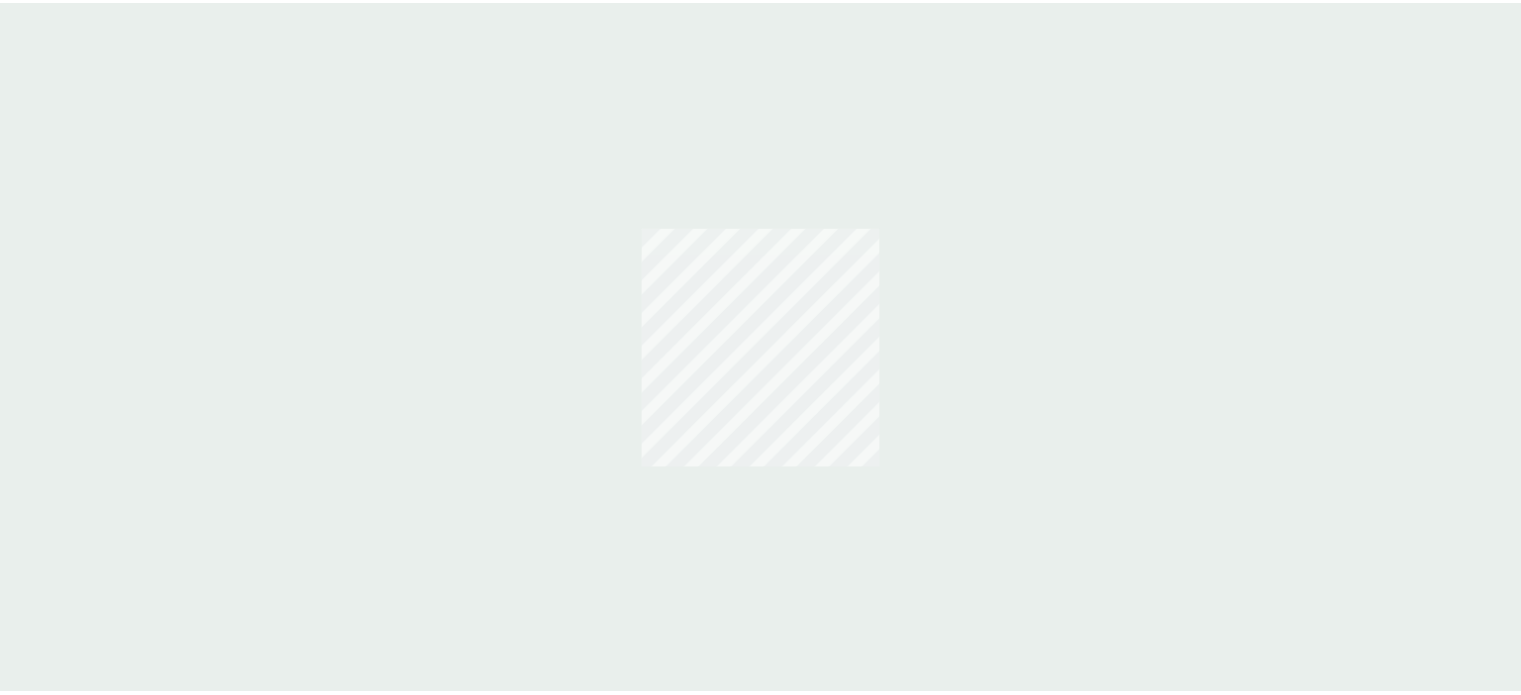 scroll, scrollTop: 0, scrollLeft: 0, axis: both 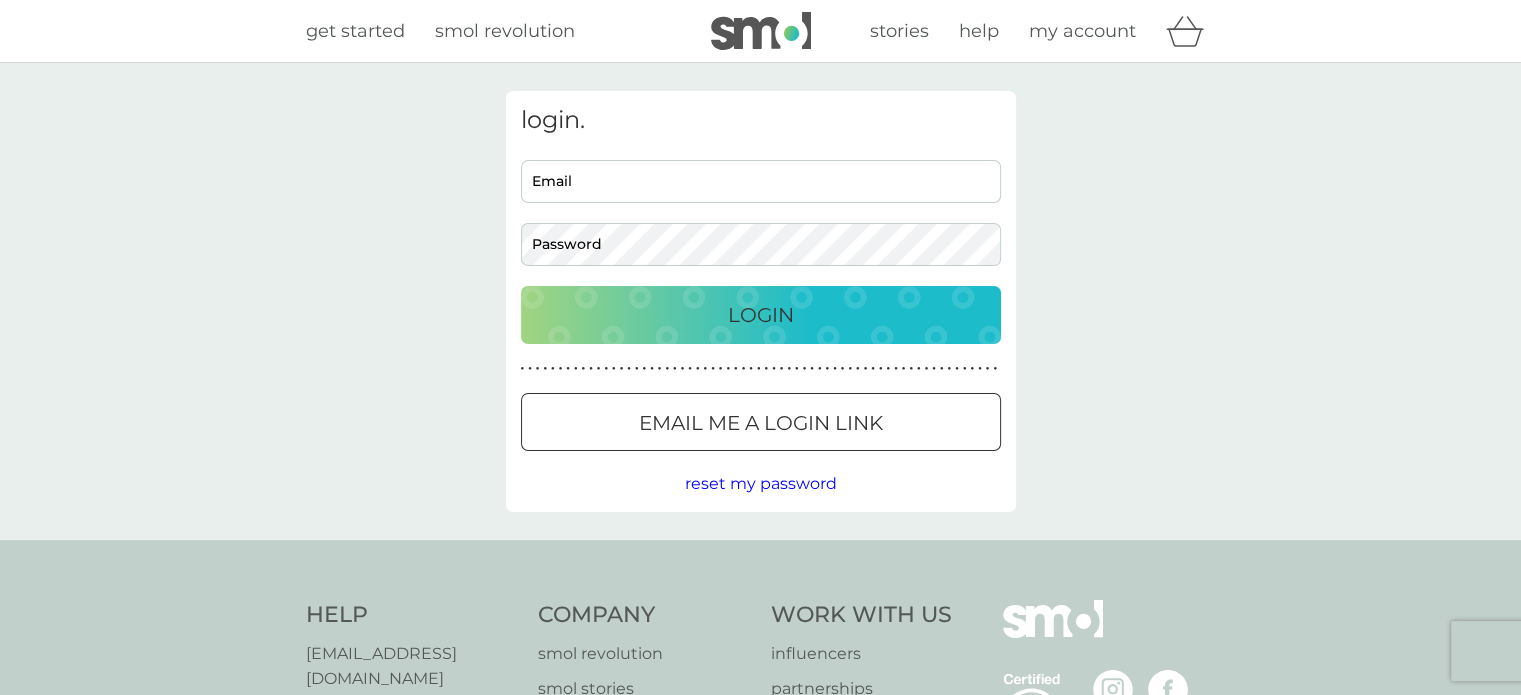 click on "Email" at bounding box center (761, 181) 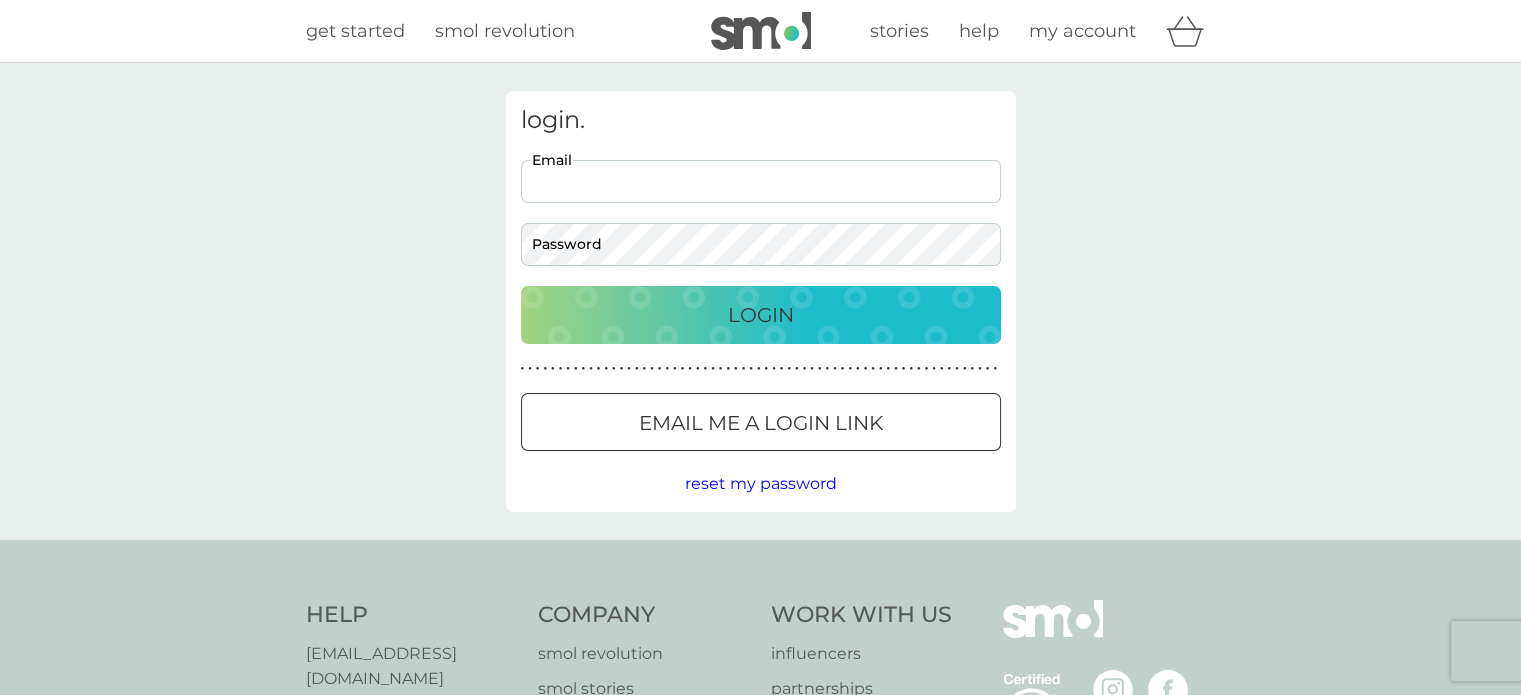 type on "[EMAIL_ADDRESS][DOMAIN_NAME]" 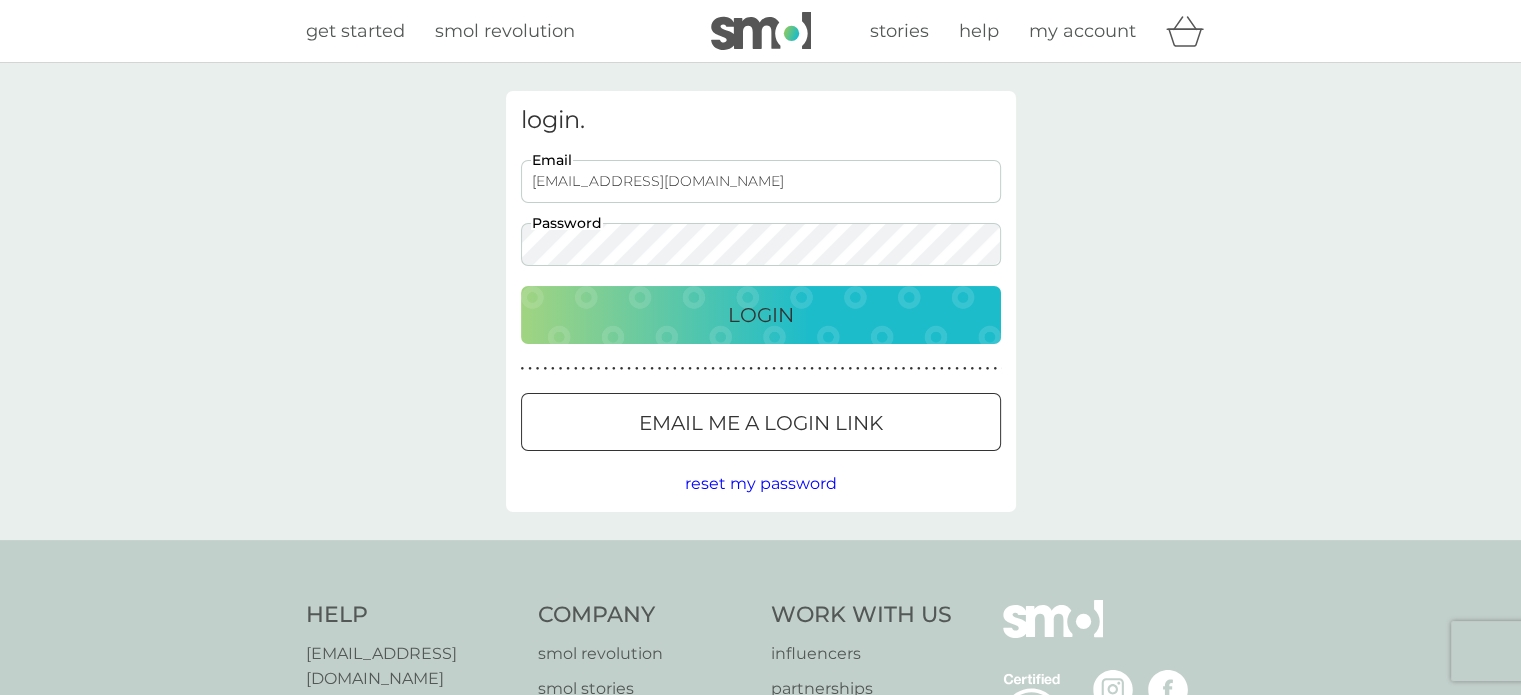 click on "Login" at bounding box center (761, 315) 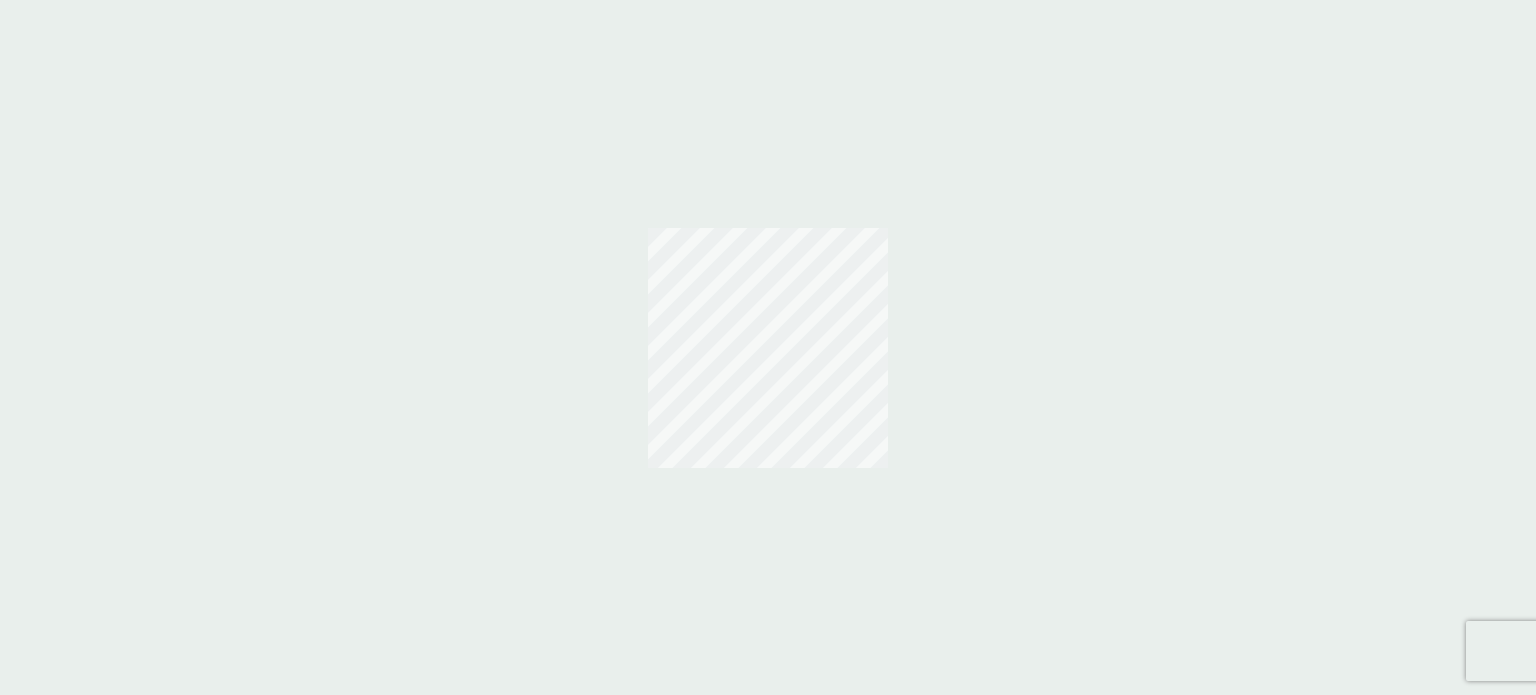 scroll, scrollTop: 0, scrollLeft: 0, axis: both 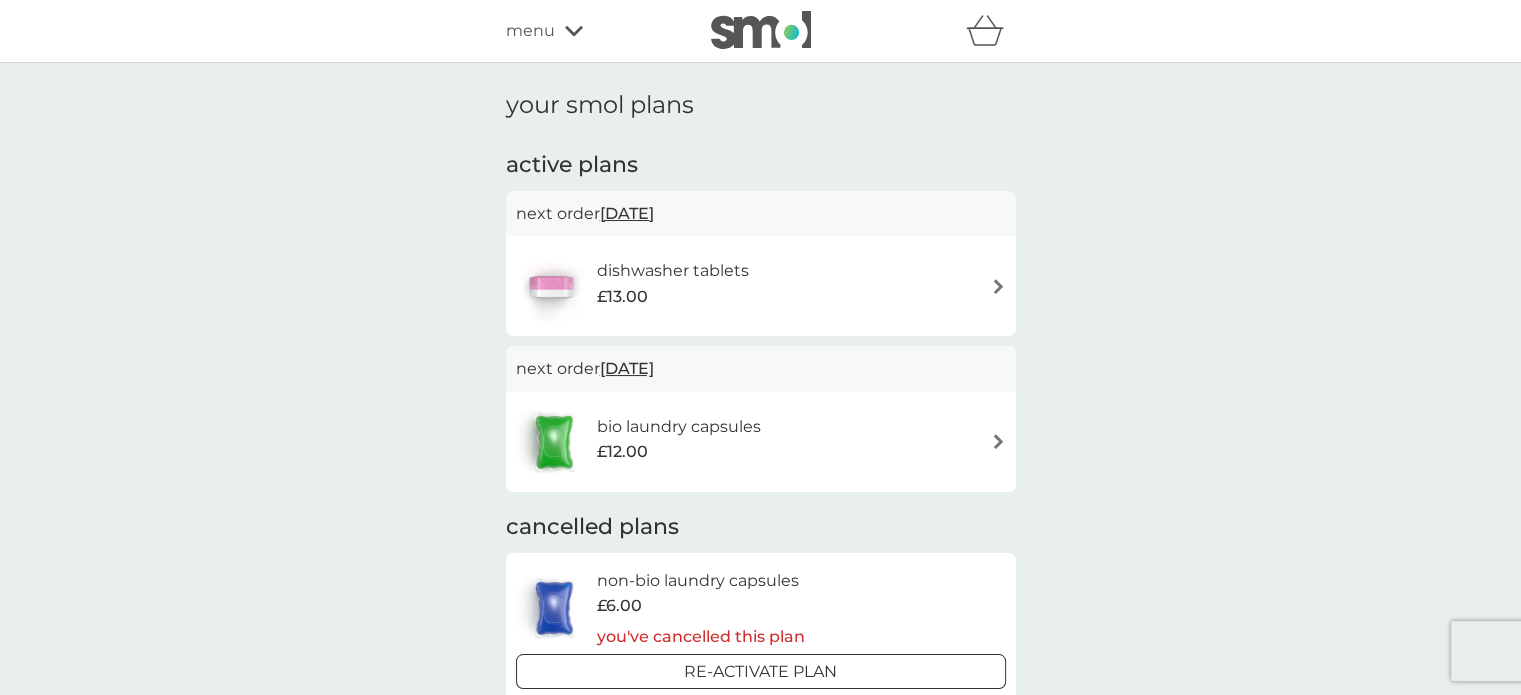 click at bounding box center [0, 1208] 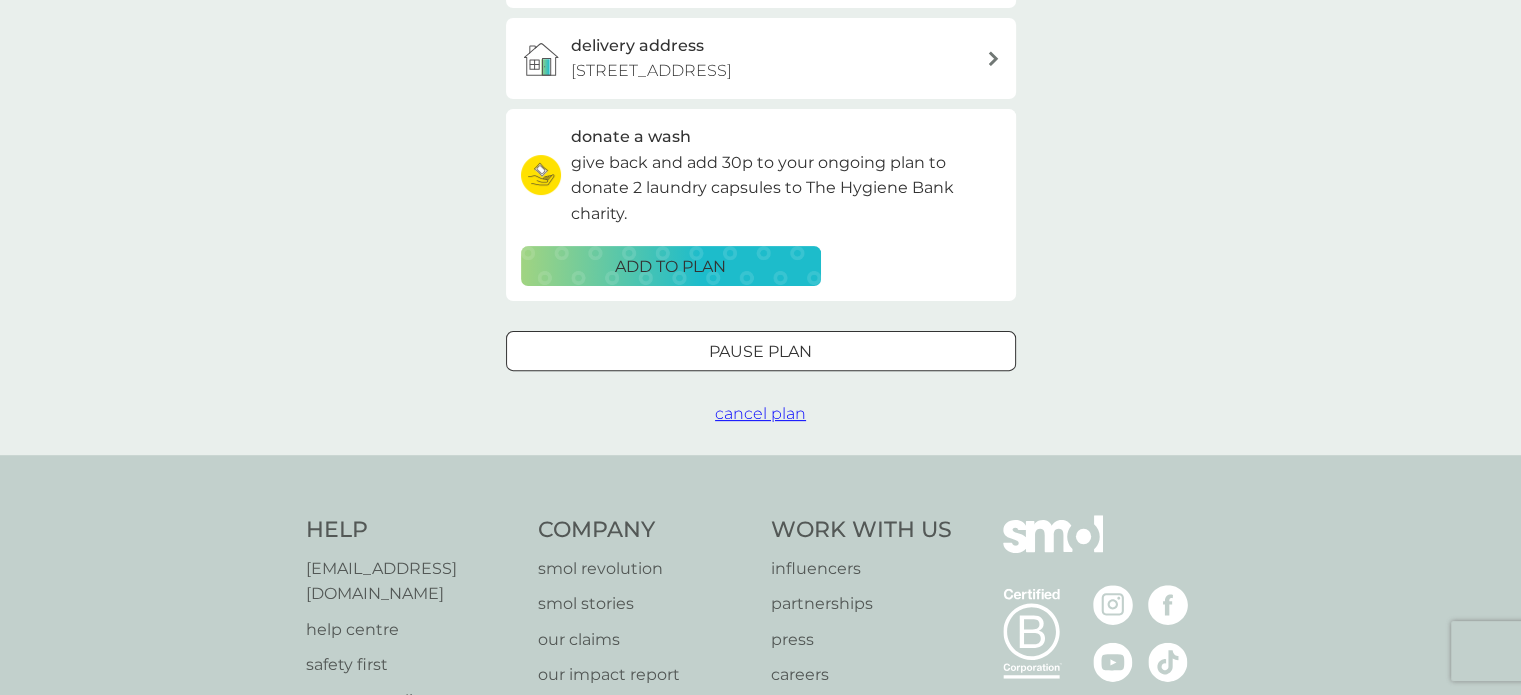 scroll, scrollTop: 604, scrollLeft: 0, axis: vertical 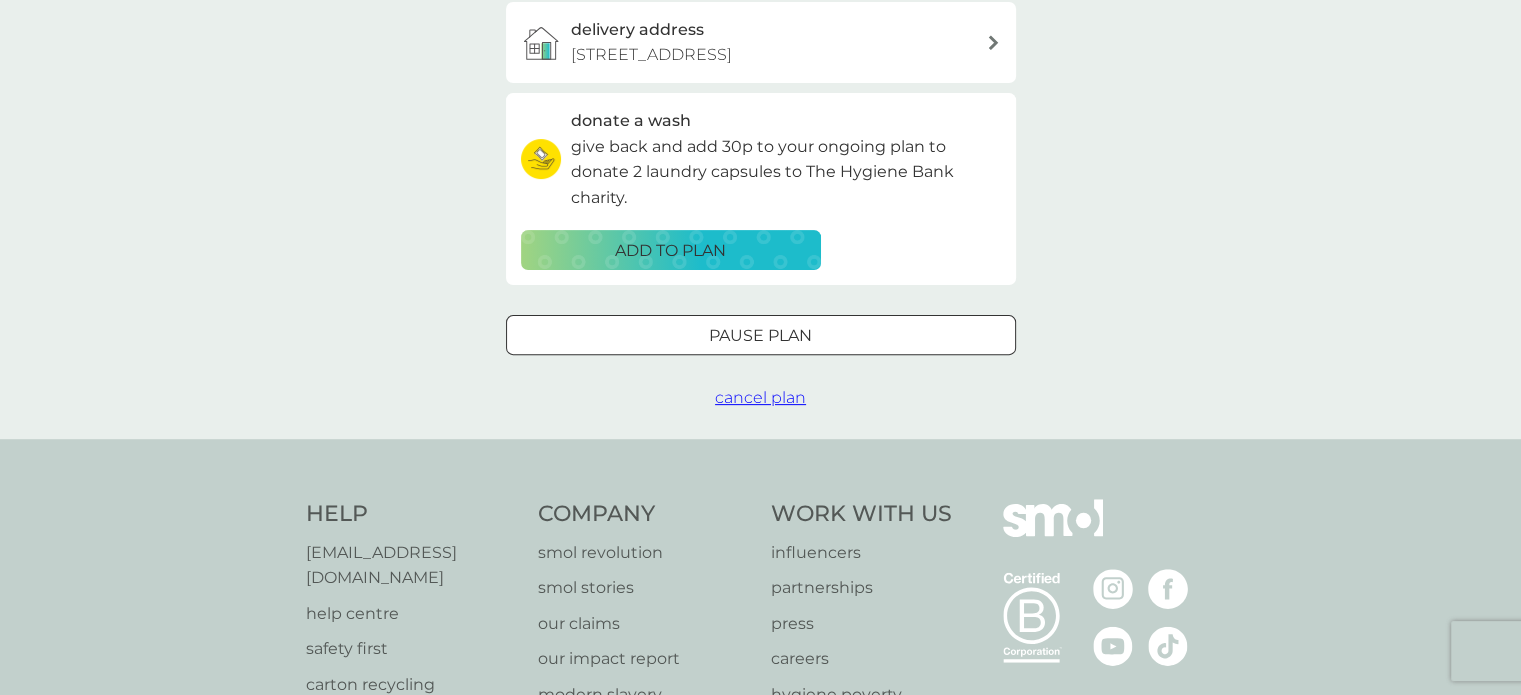 click on "cancel plan" at bounding box center [760, 397] 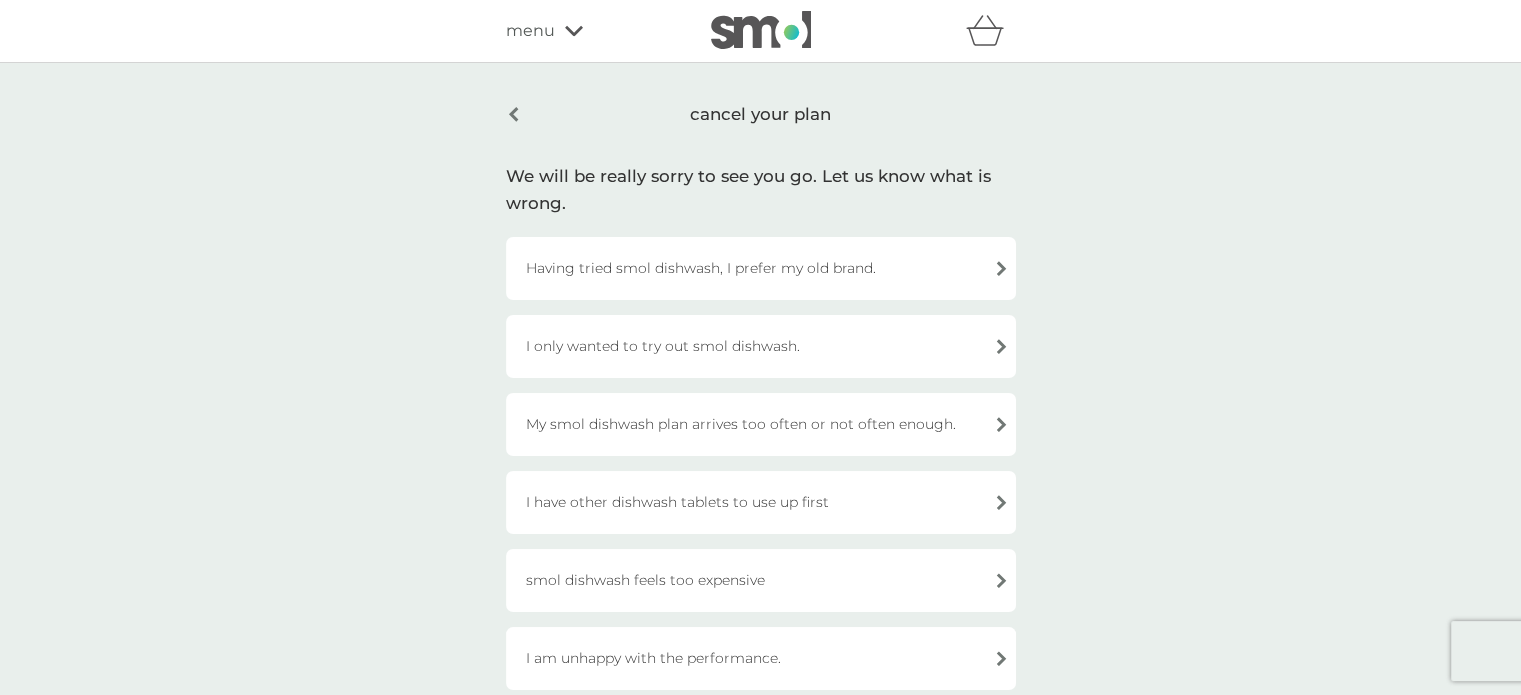 scroll, scrollTop: 135, scrollLeft: 0, axis: vertical 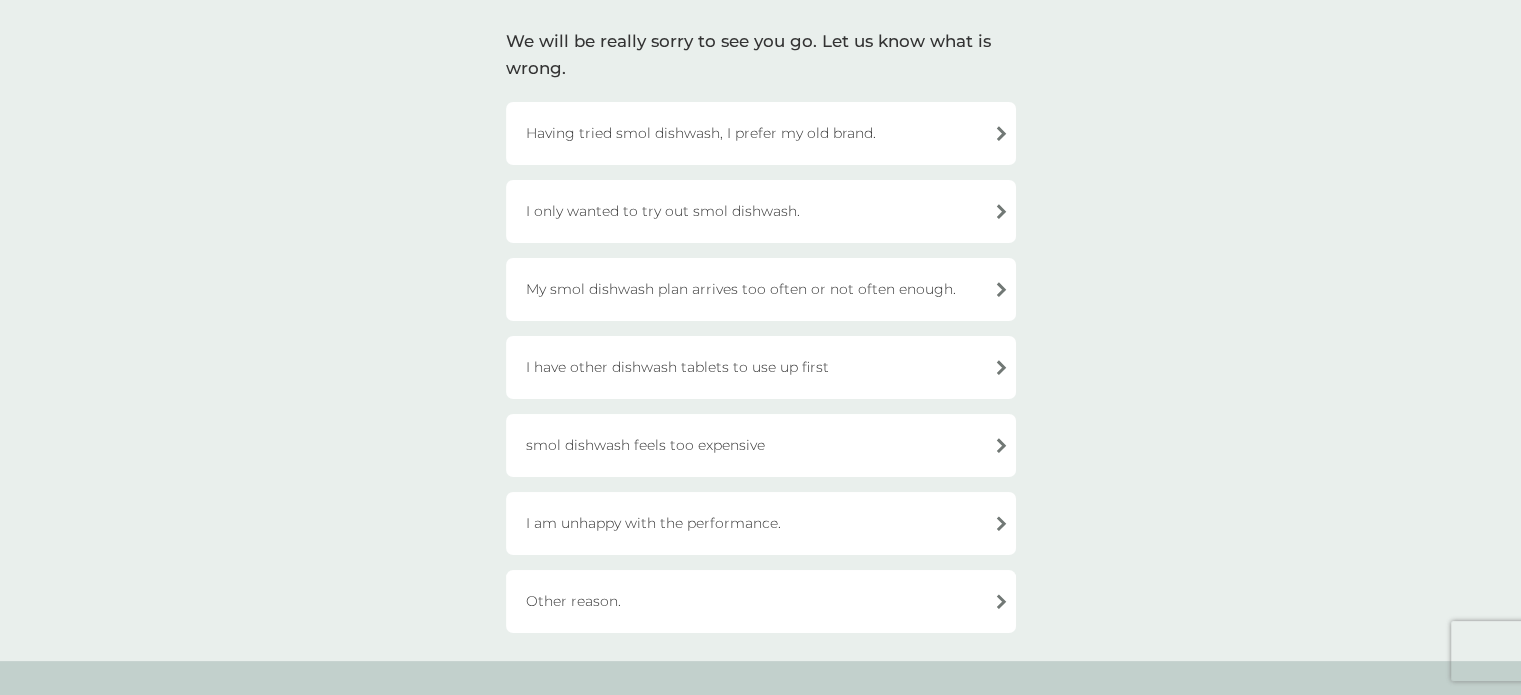 click on "Other reason." at bounding box center (761, 601) 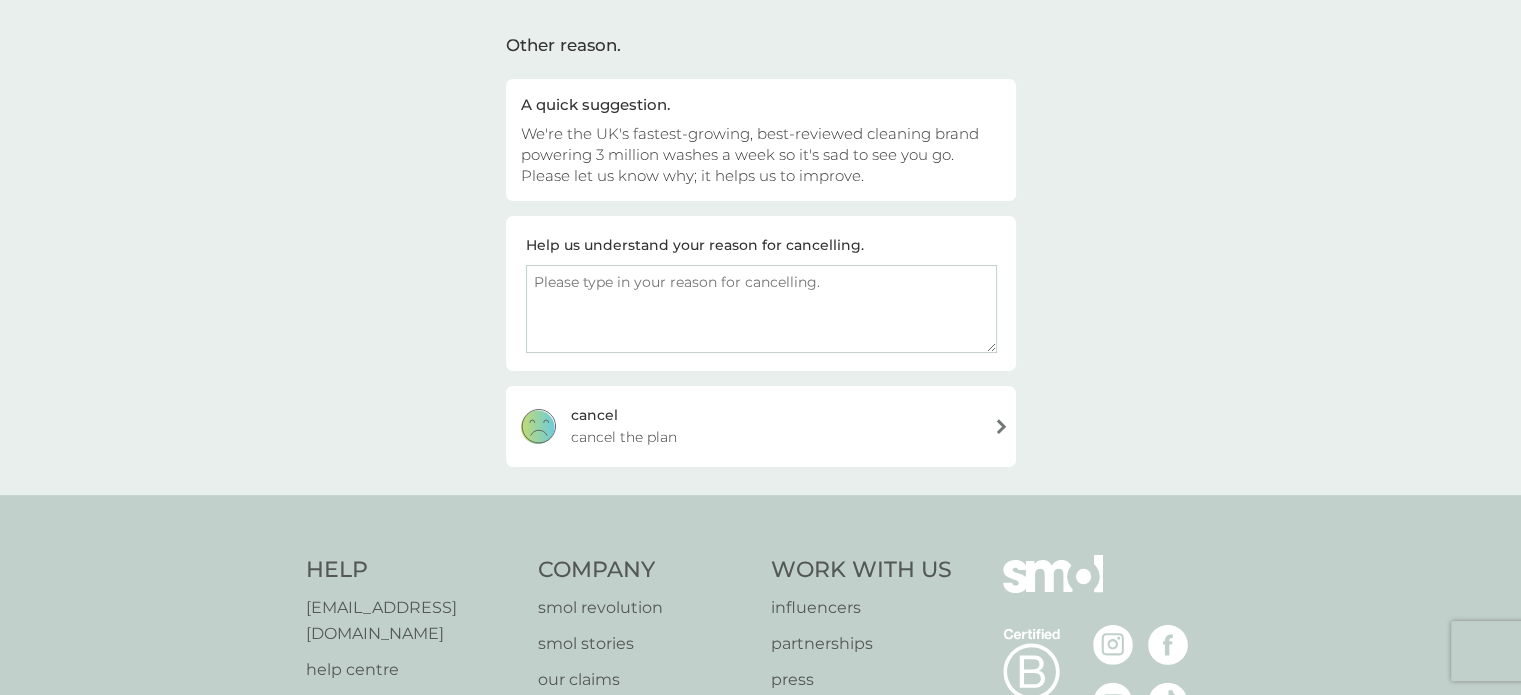 click at bounding box center [761, 309] 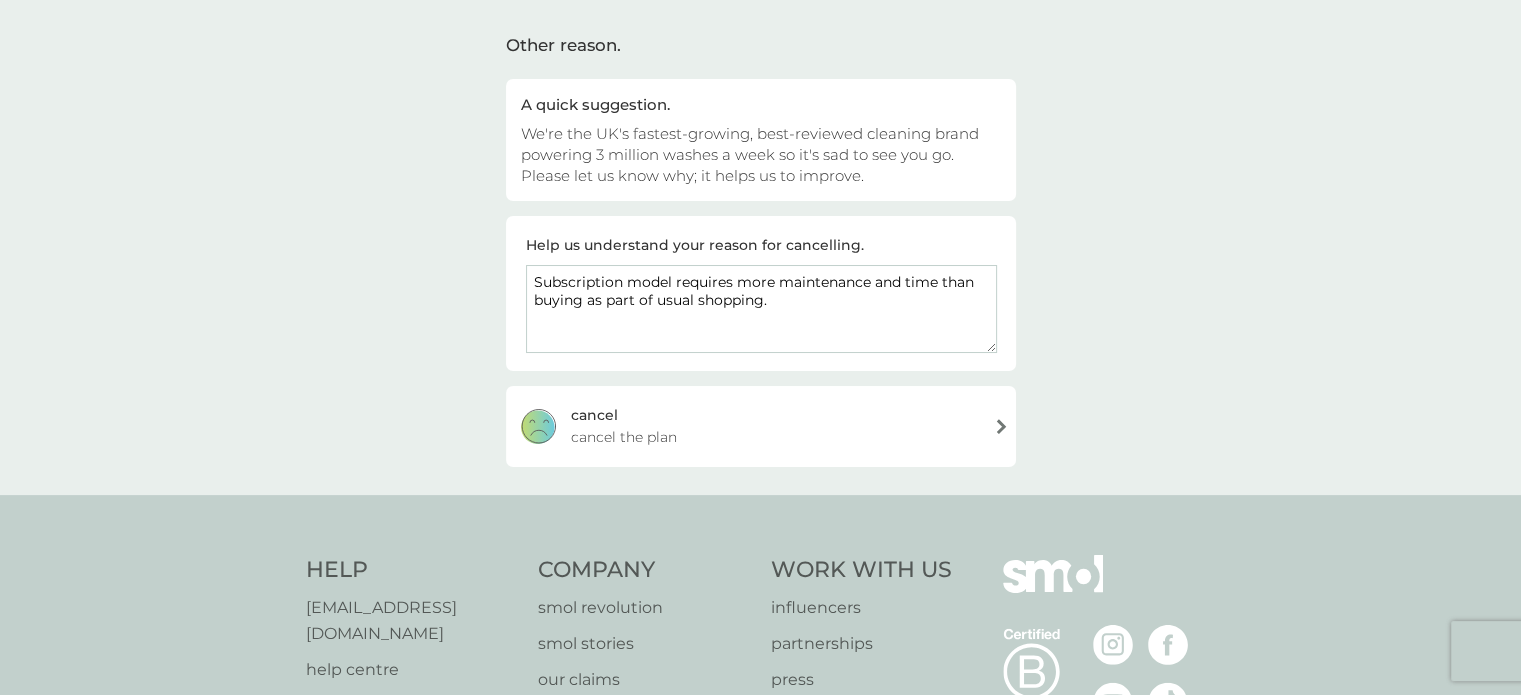 type on "Subscription model requires more maintenance and time than buying as part of usual shopping." 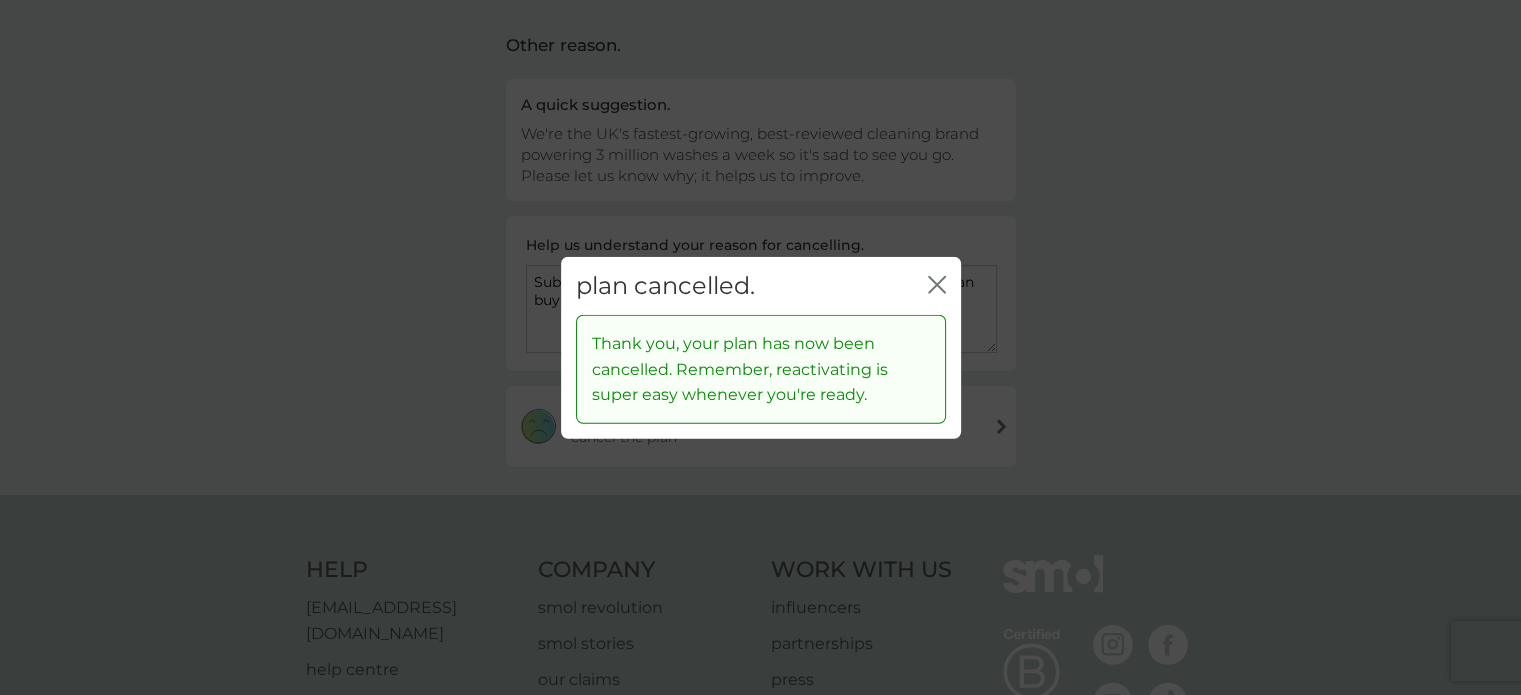 click 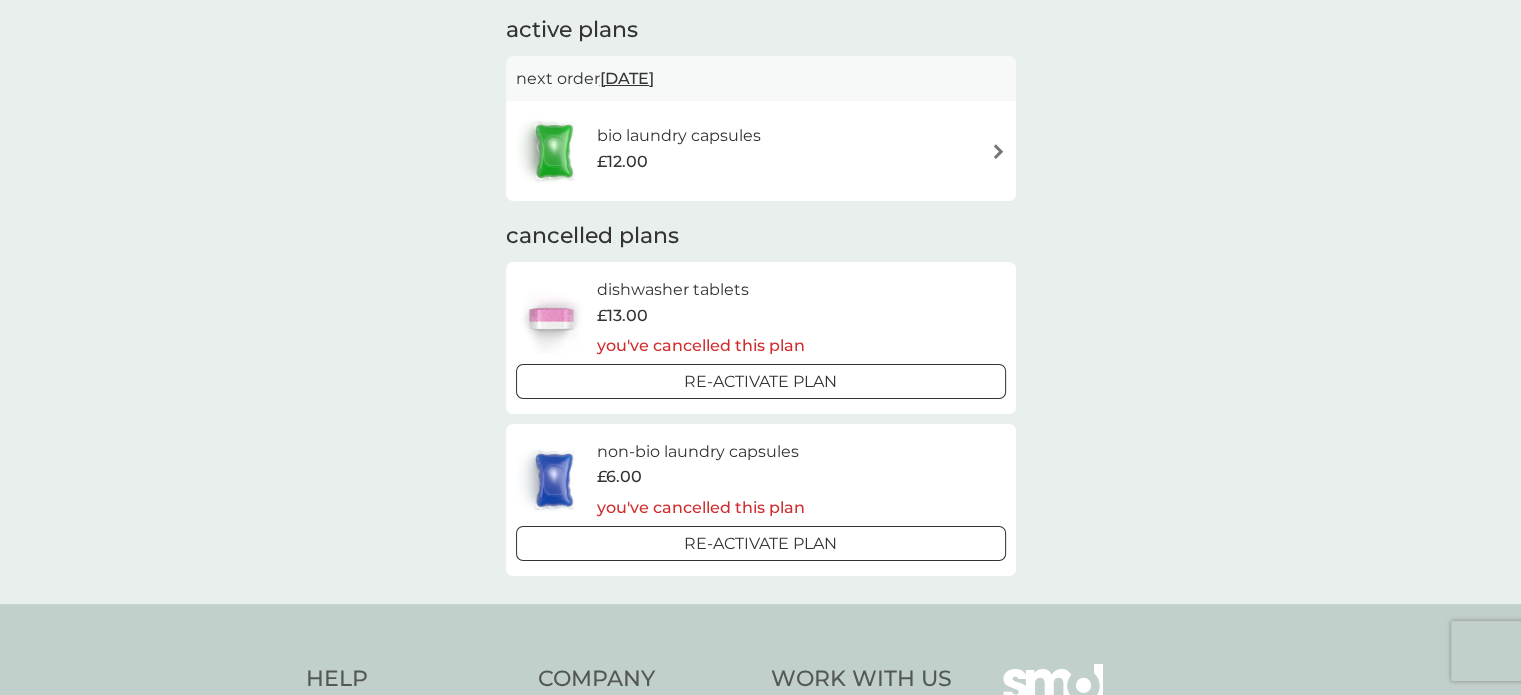 scroll, scrollTop: 0, scrollLeft: 0, axis: both 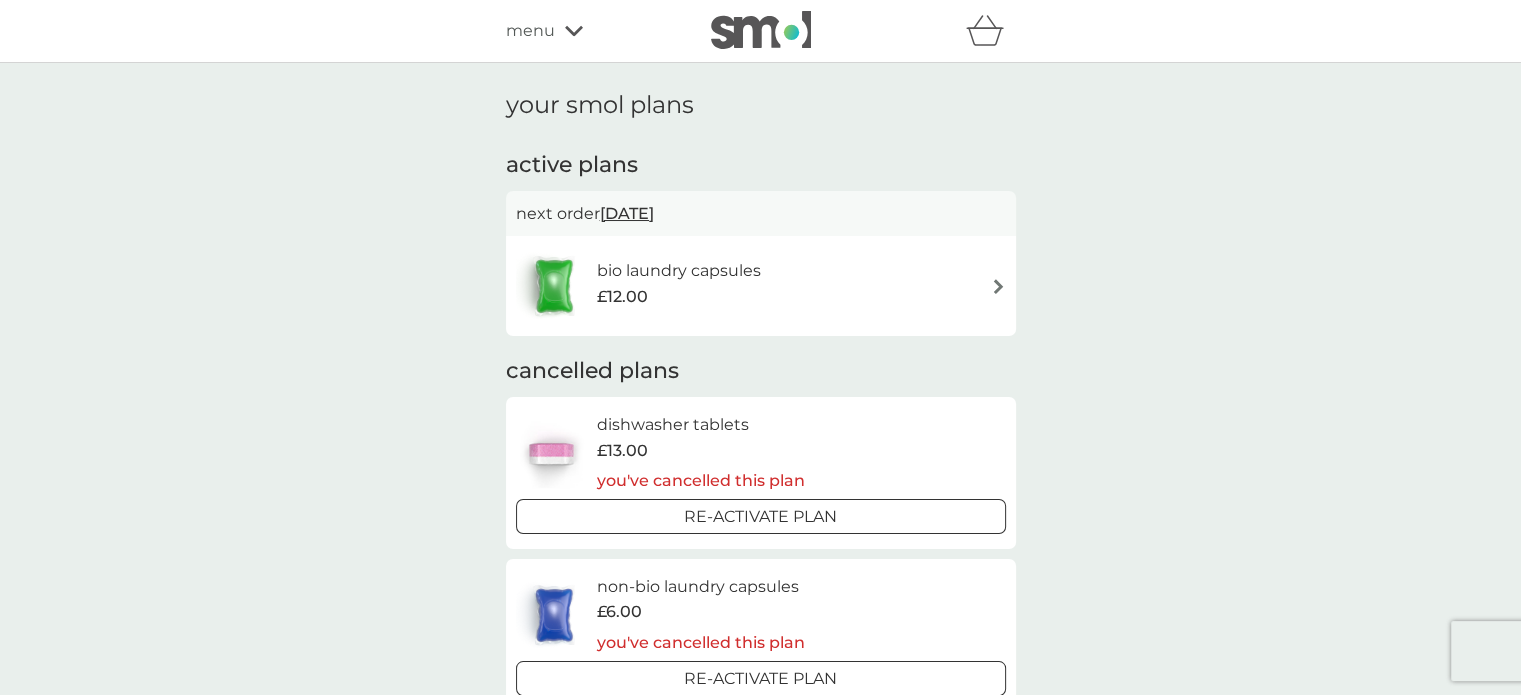 click on "bio laundry capsules £12.00" at bounding box center (761, 286) 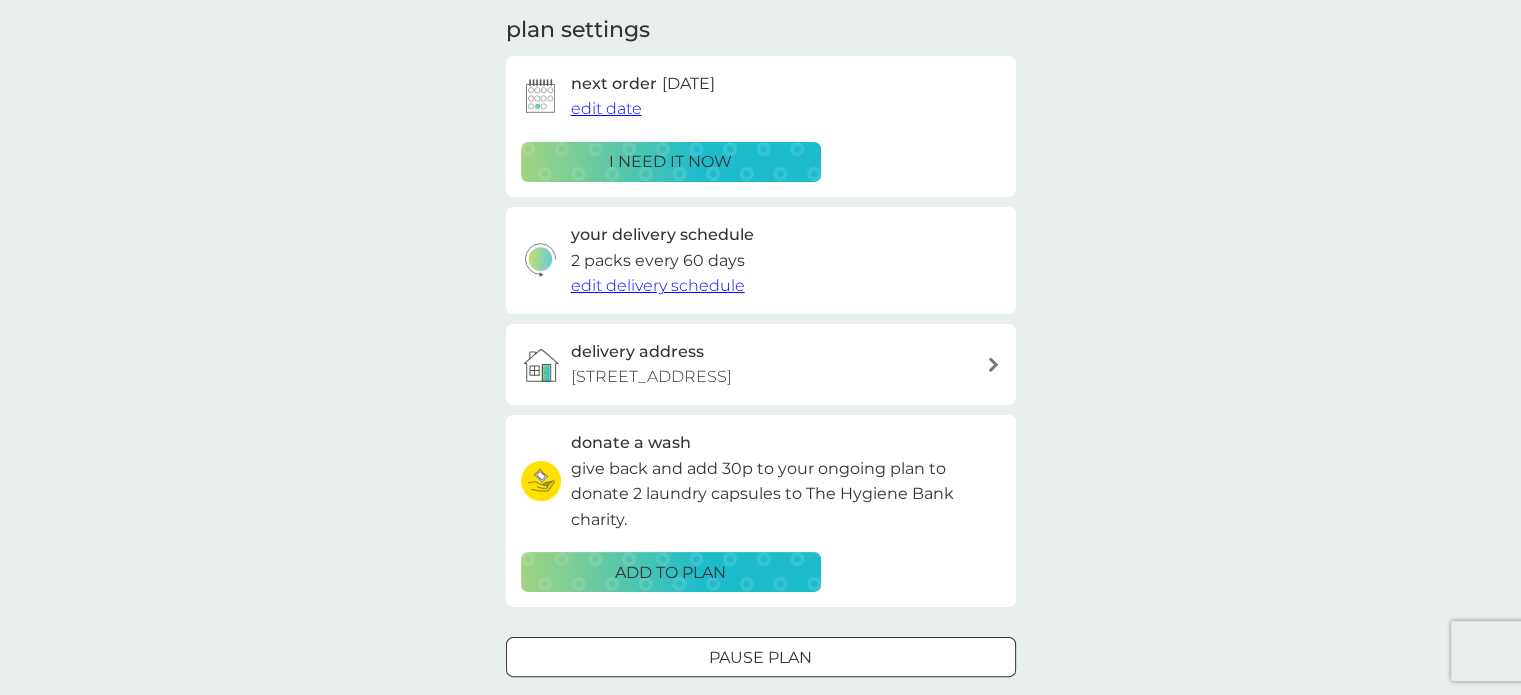 scroll, scrollTop: 496, scrollLeft: 0, axis: vertical 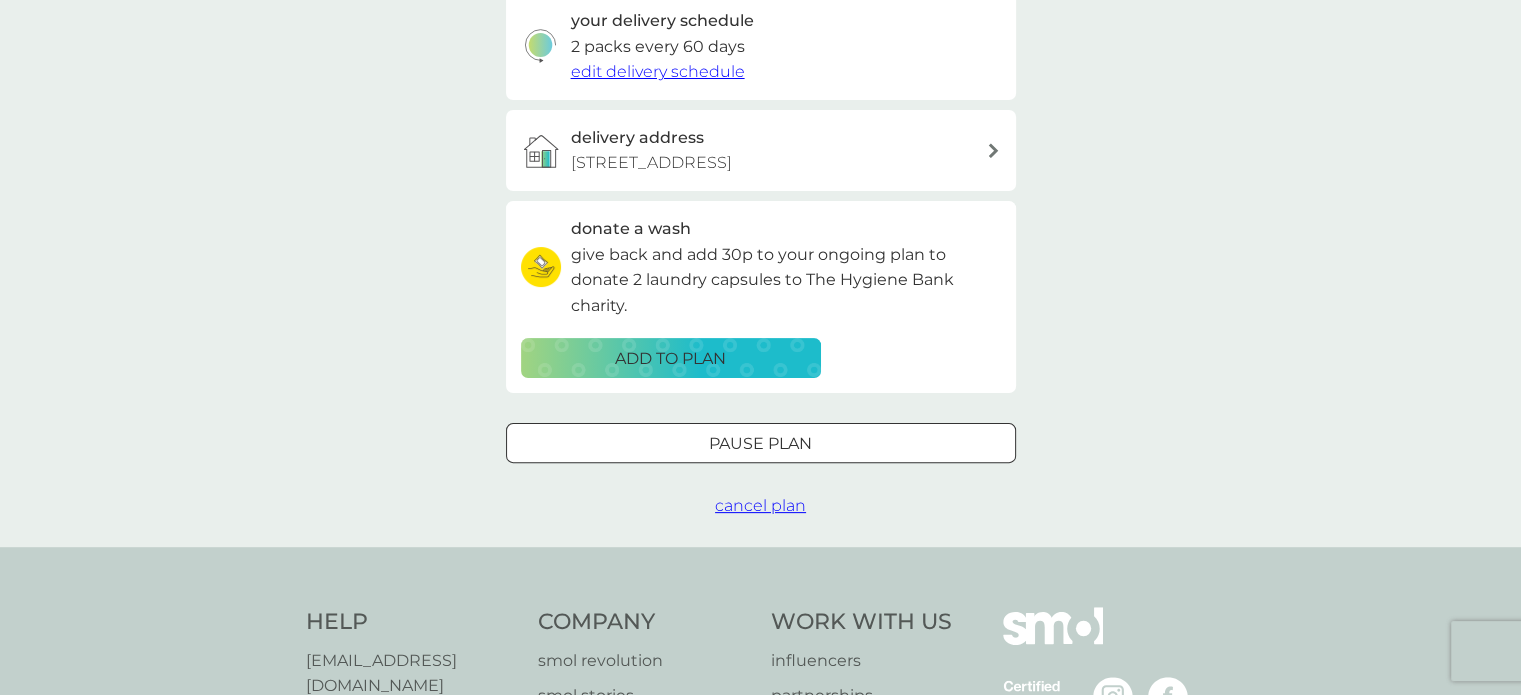 click on "cancel plan" at bounding box center (760, 505) 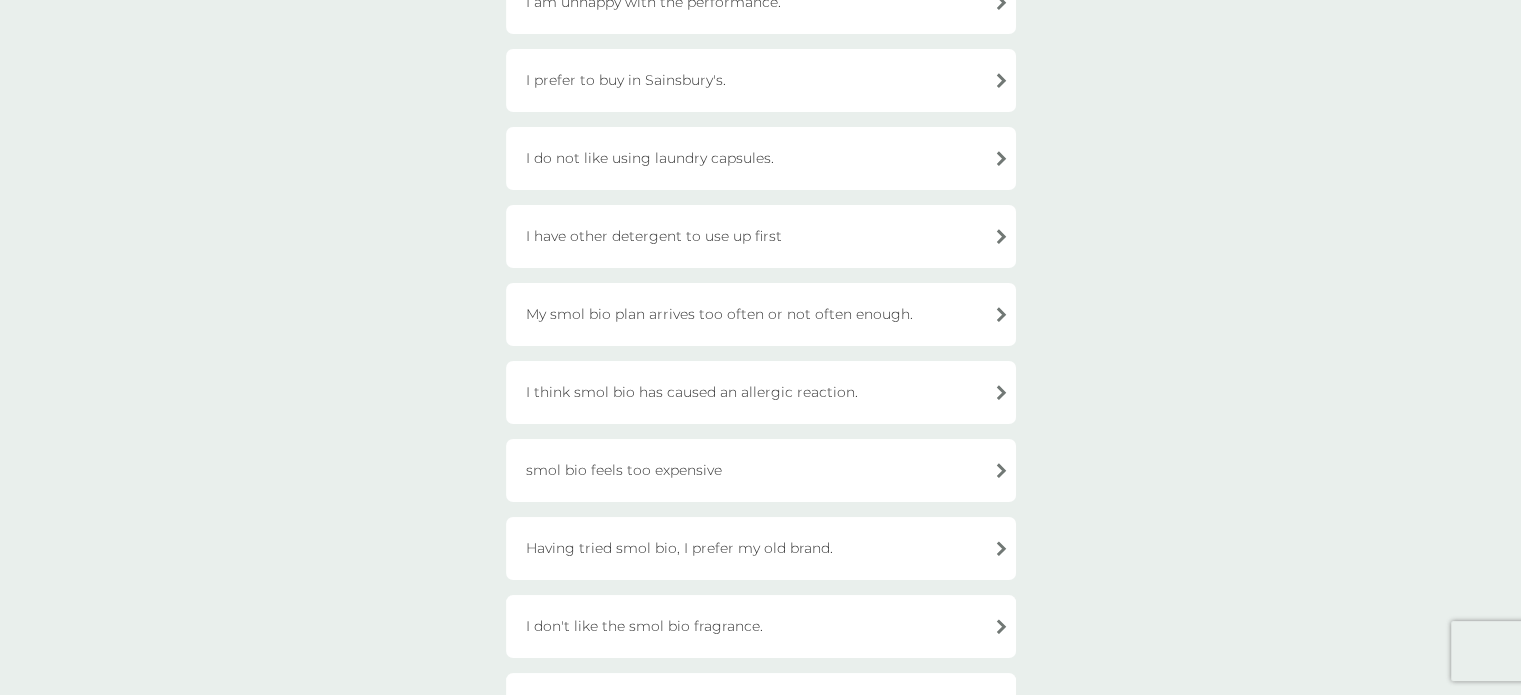 scroll, scrollTop: 384, scrollLeft: 0, axis: vertical 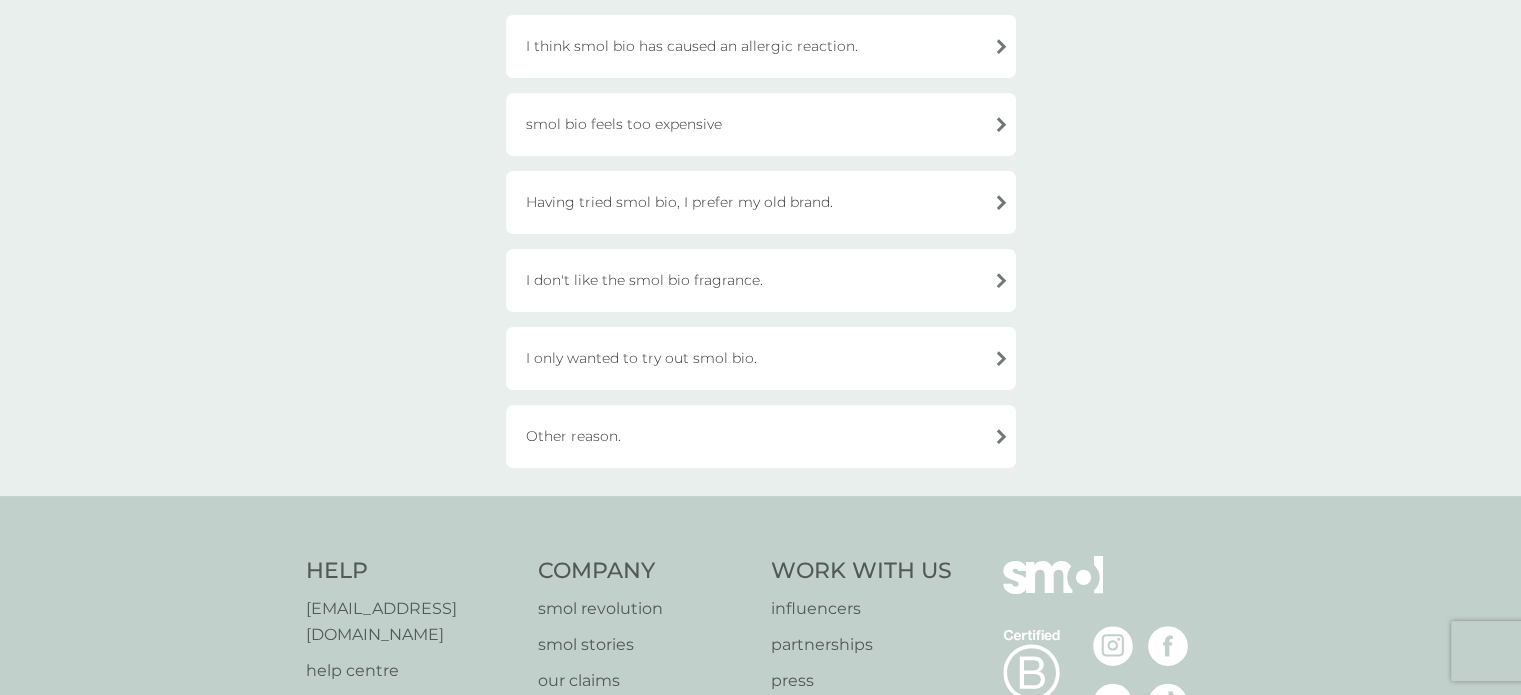 click on "Other reason." at bounding box center [761, 436] 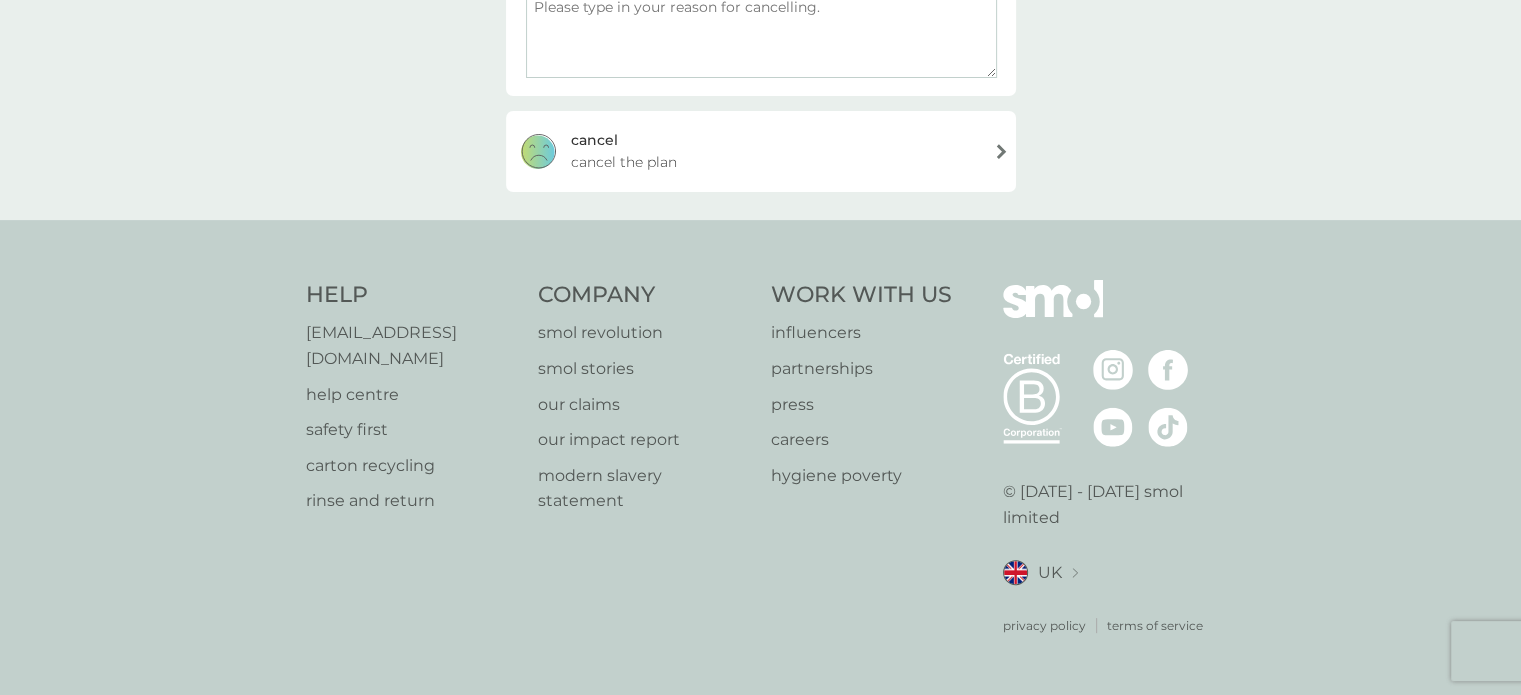 scroll, scrollTop: 379, scrollLeft: 0, axis: vertical 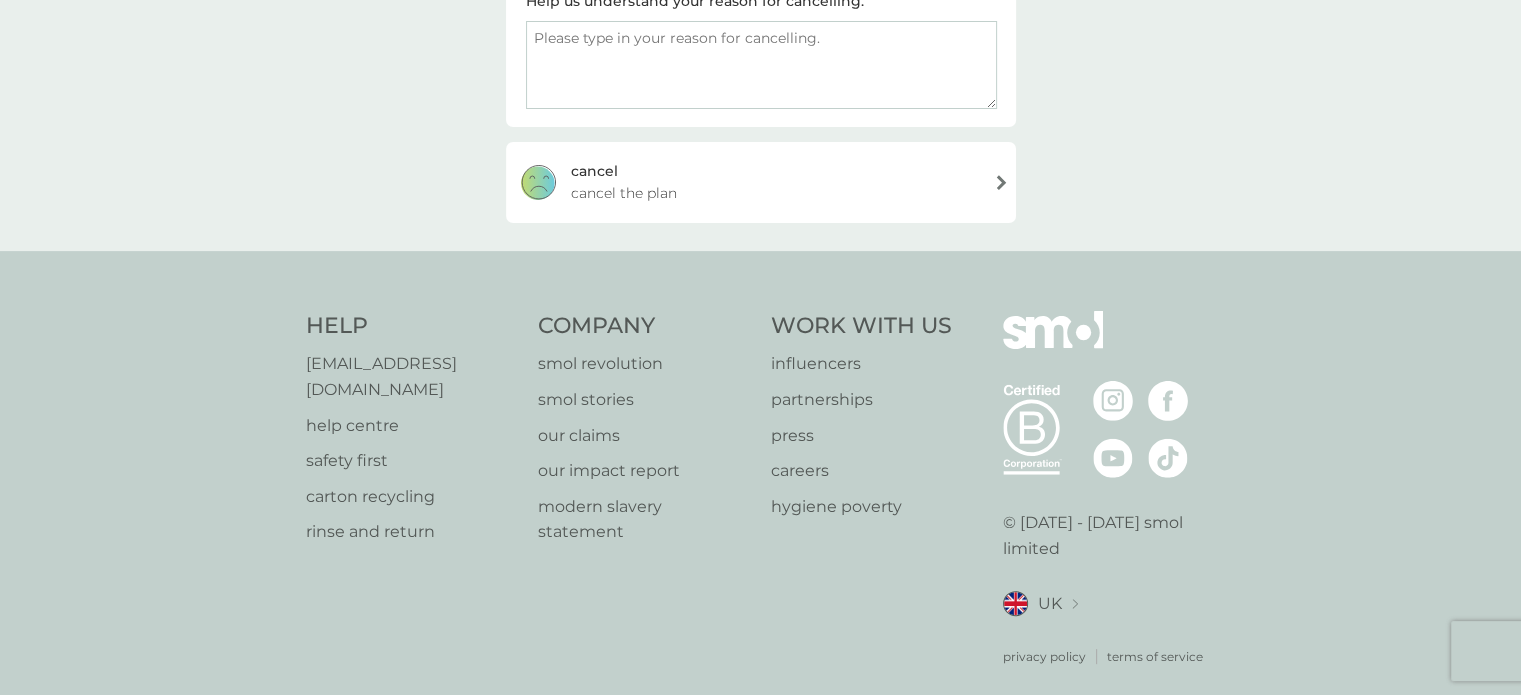 click at bounding box center (761, 65) 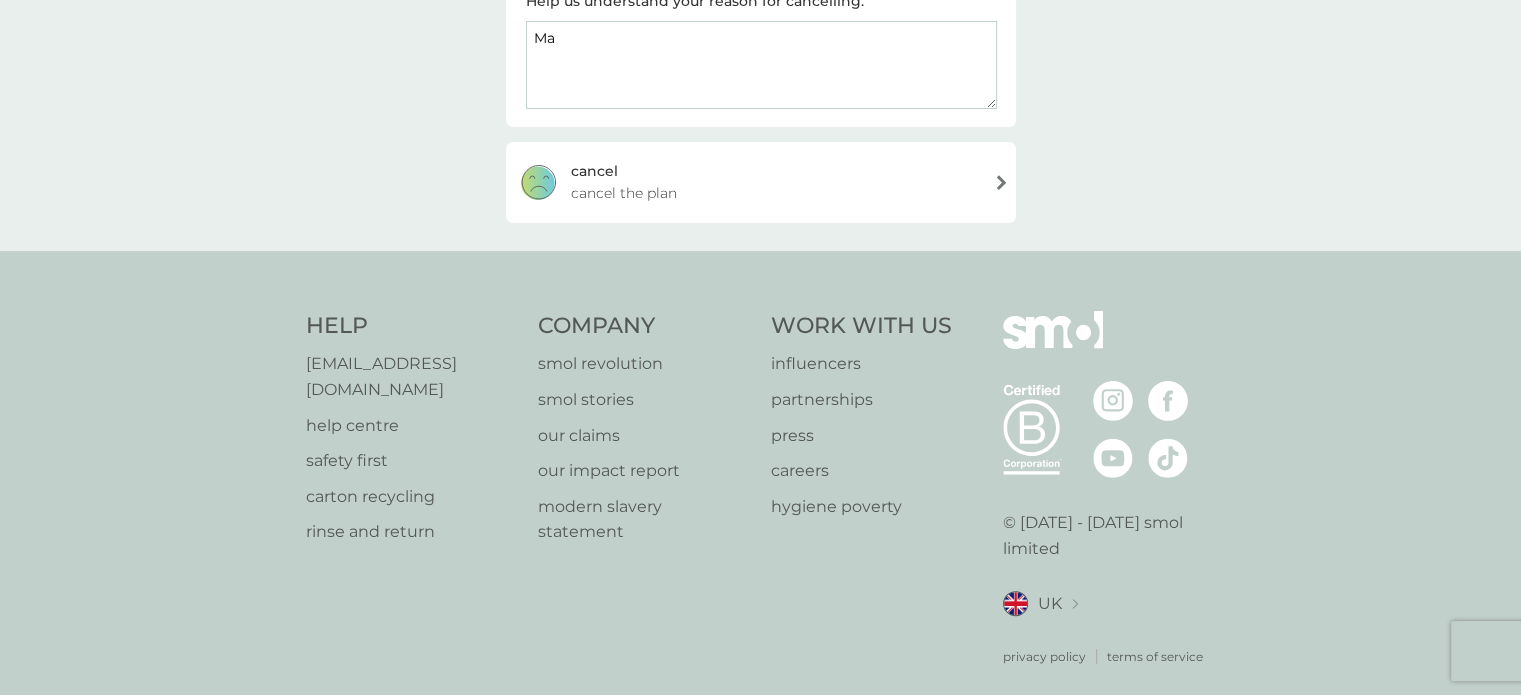 type on "M" 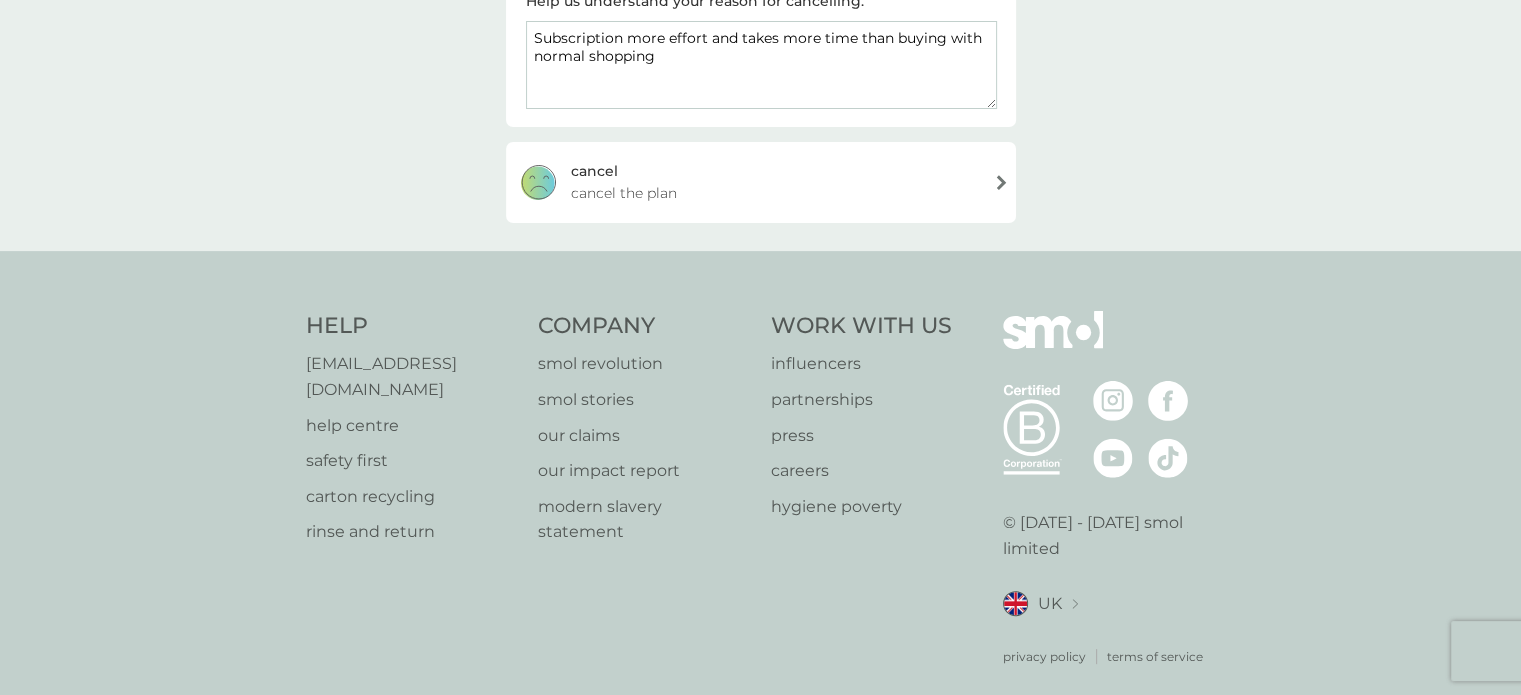 type on "Subscription more effort and takes more time than buying with normal shopping" 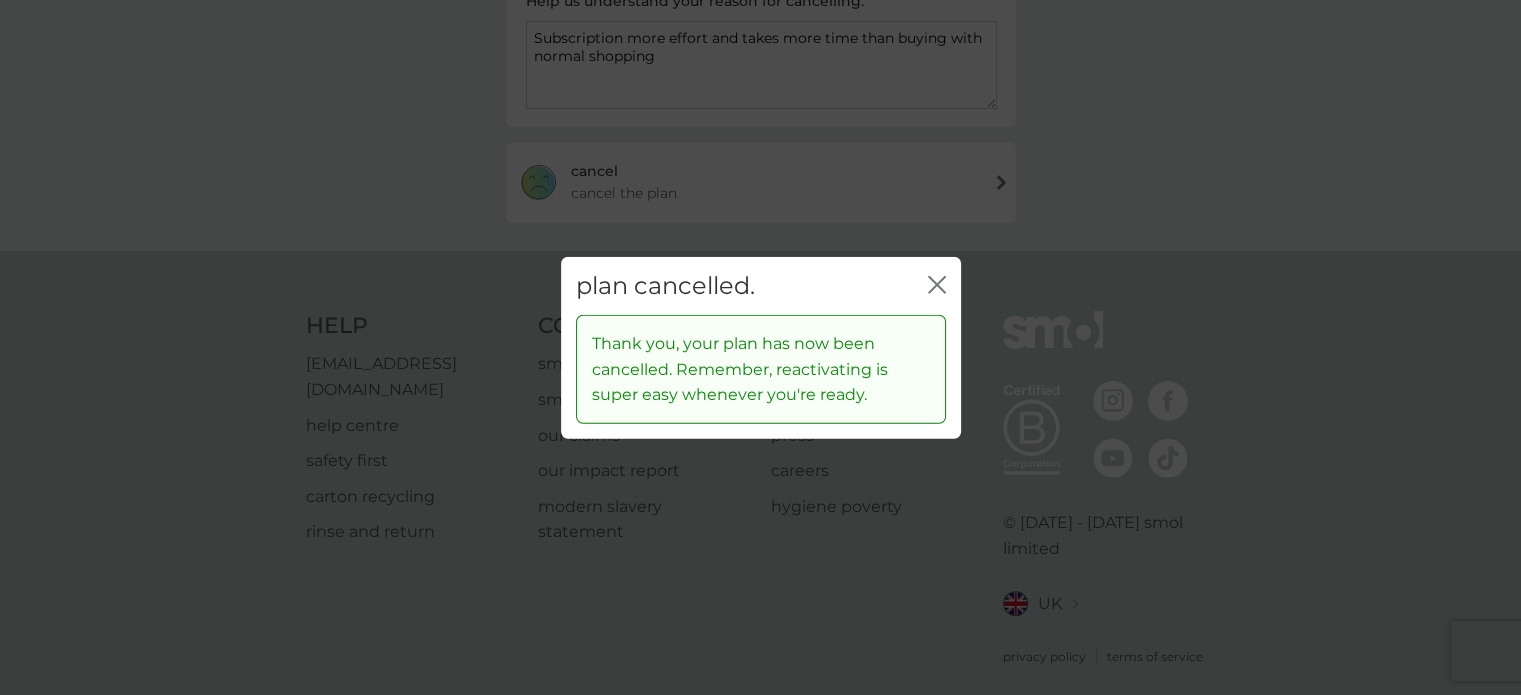 click on "close" 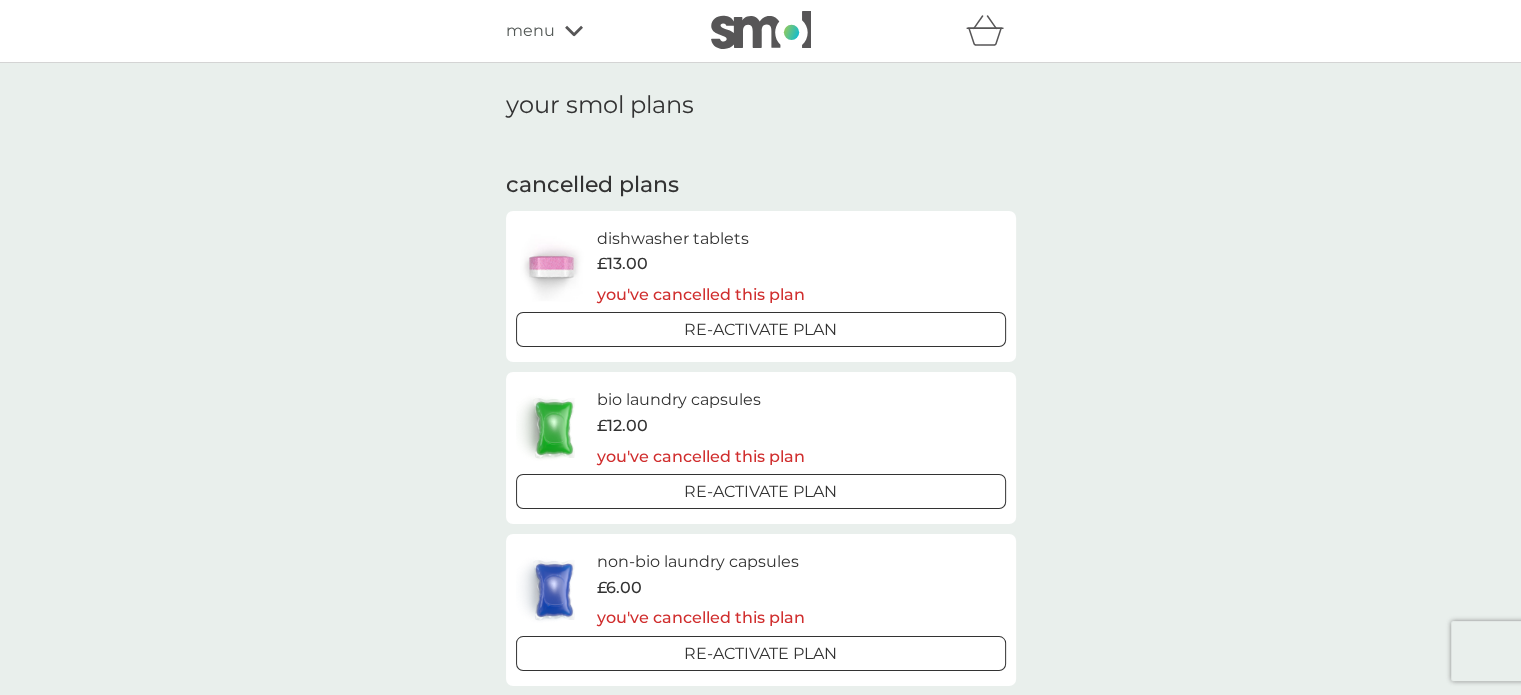 scroll, scrollTop: 0, scrollLeft: 0, axis: both 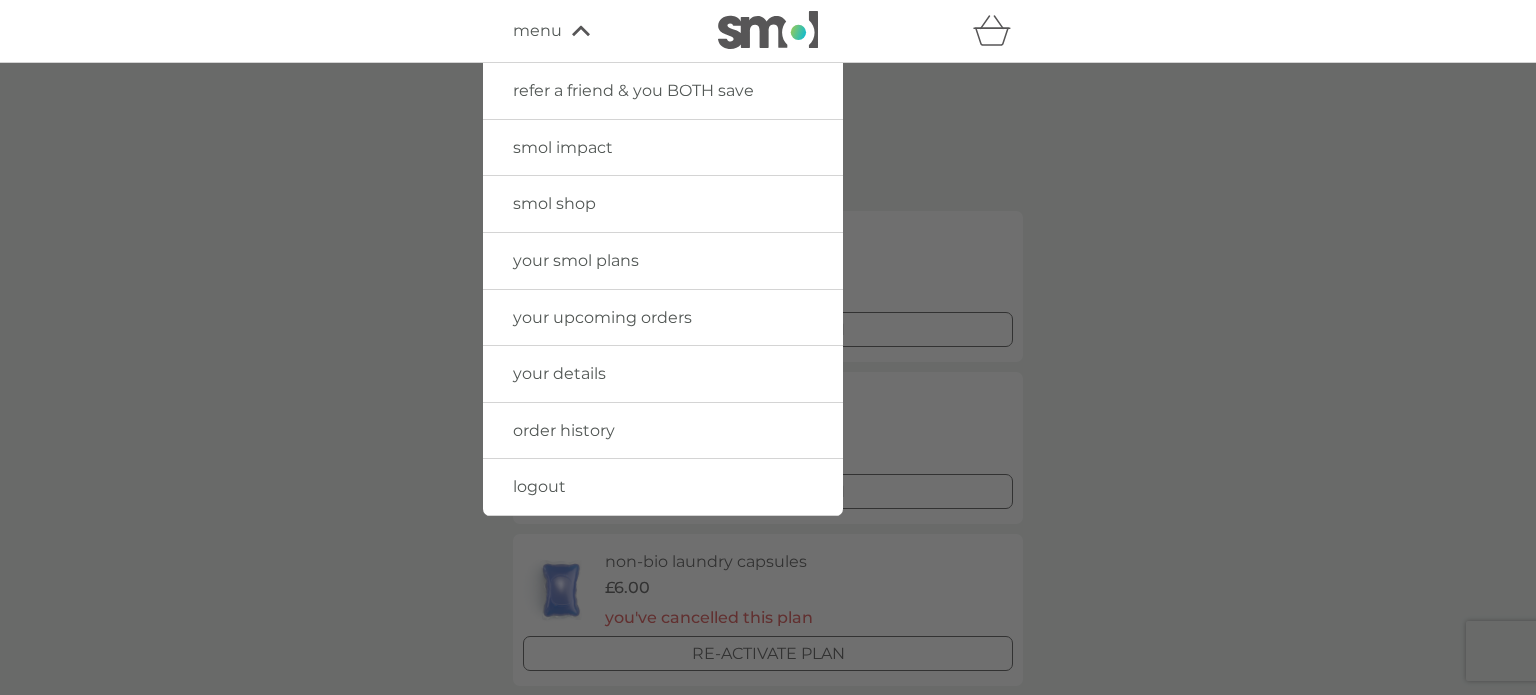 click on "your details" at bounding box center (559, 373) 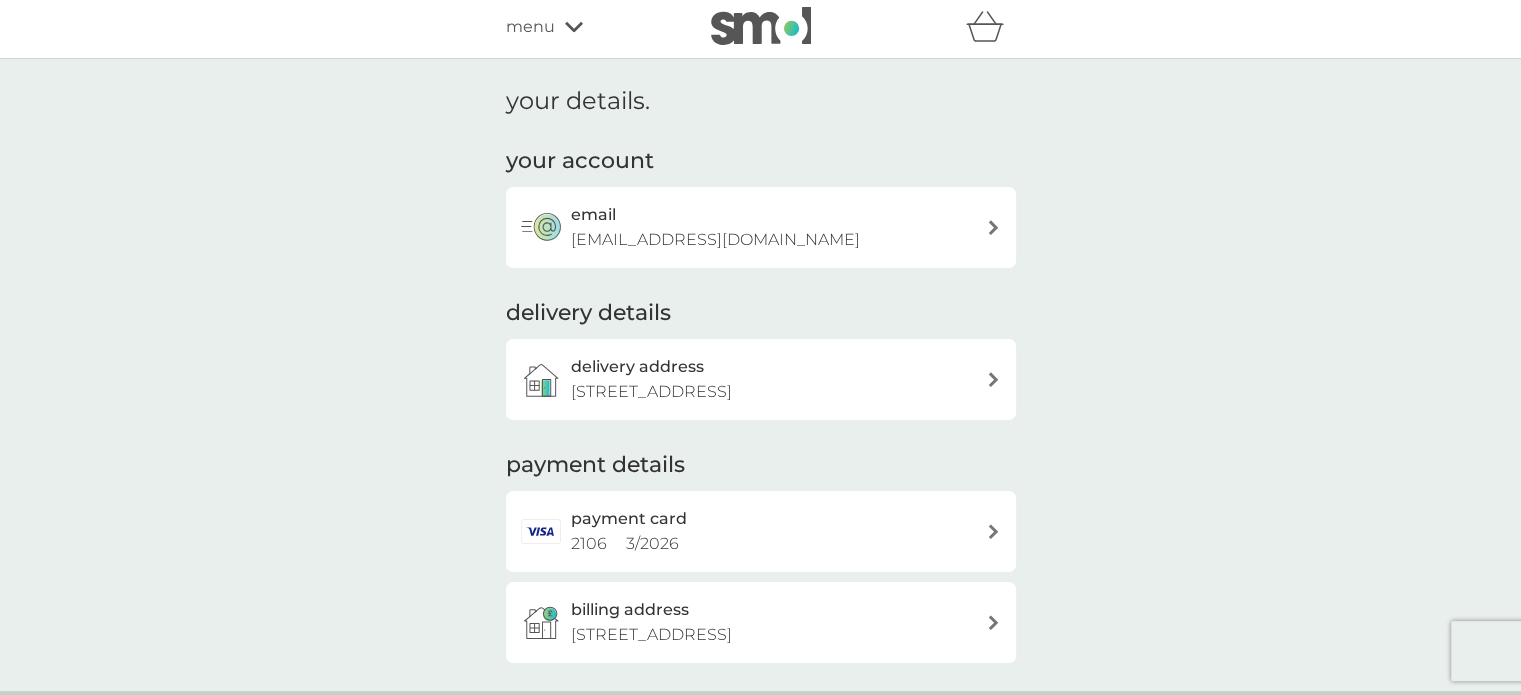 scroll, scrollTop: 2, scrollLeft: 0, axis: vertical 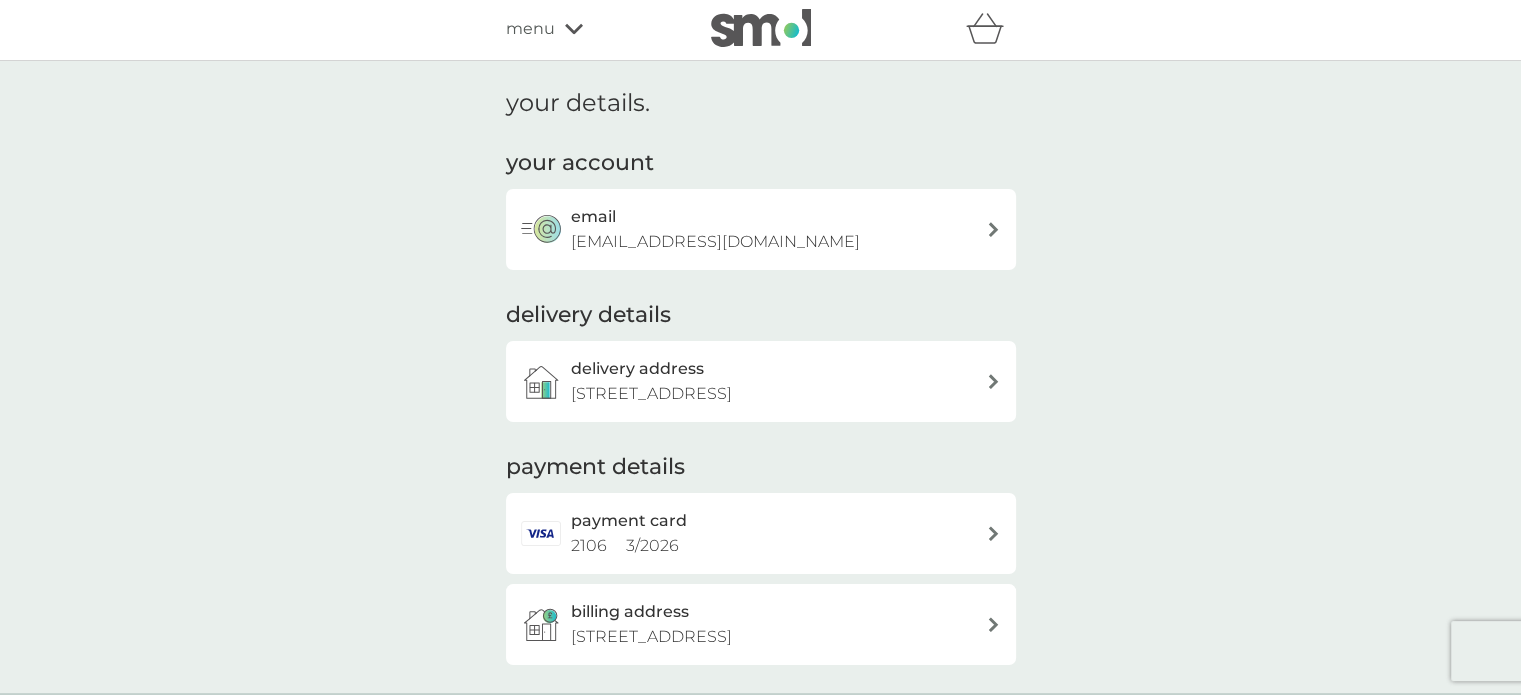 click on "payment card 2106   3 / 2026" at bounding box center (771, 533) 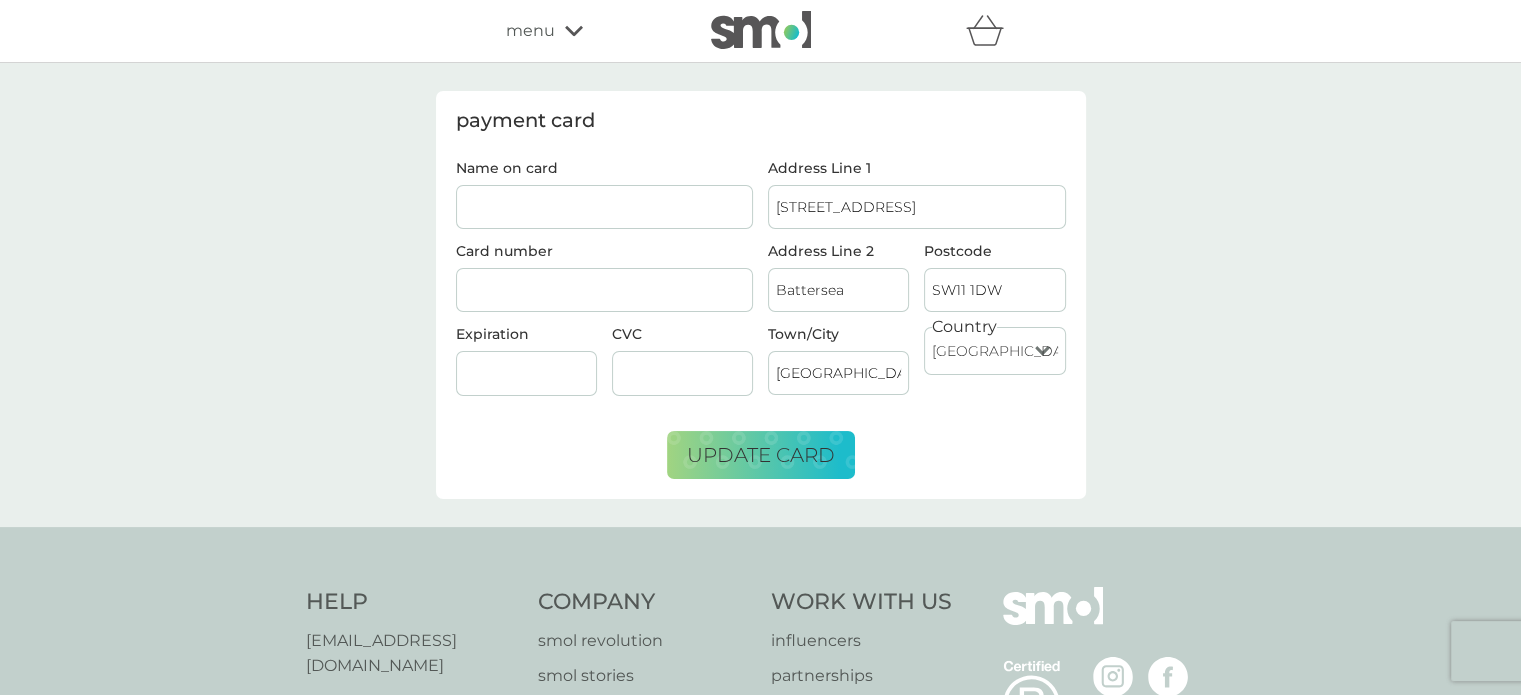 click on "menu" at bounding box center [591, 31] 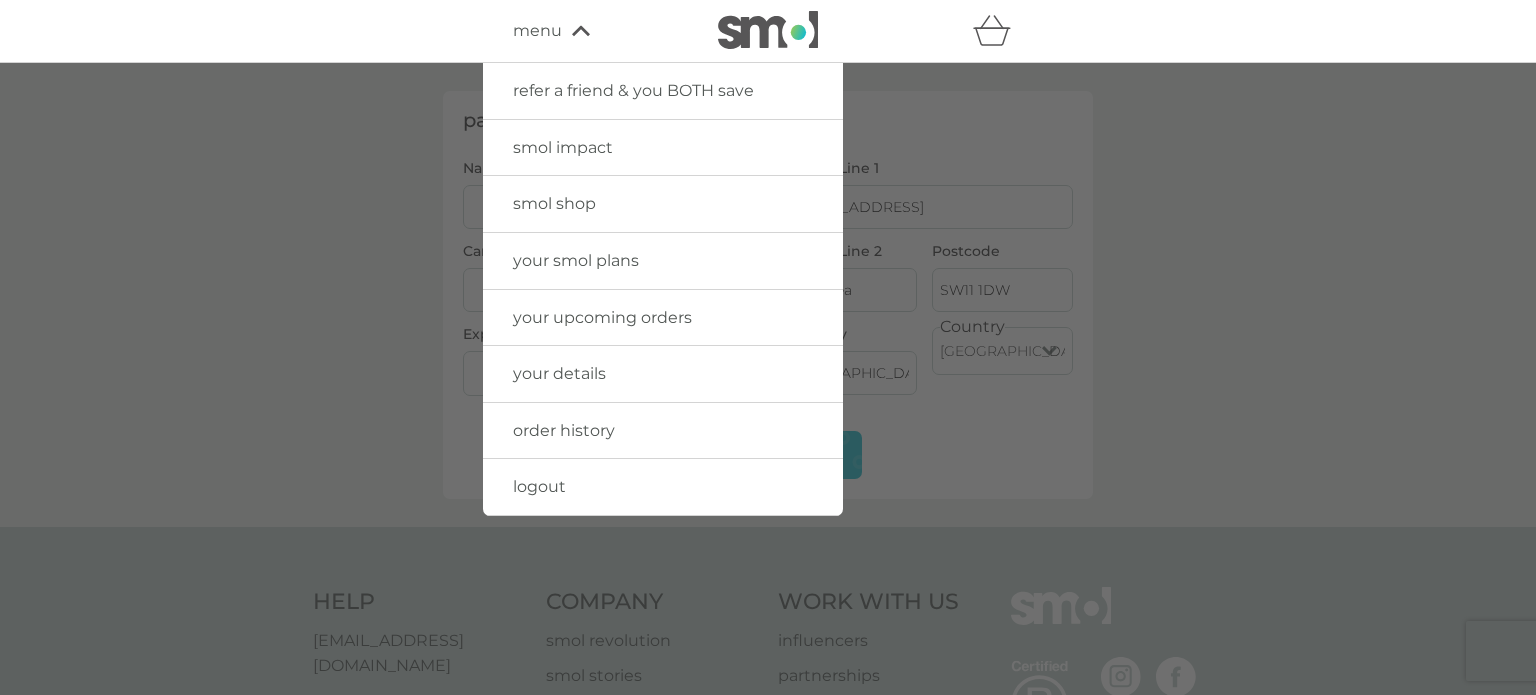 click on "your details" at bounding box center (559, 373) 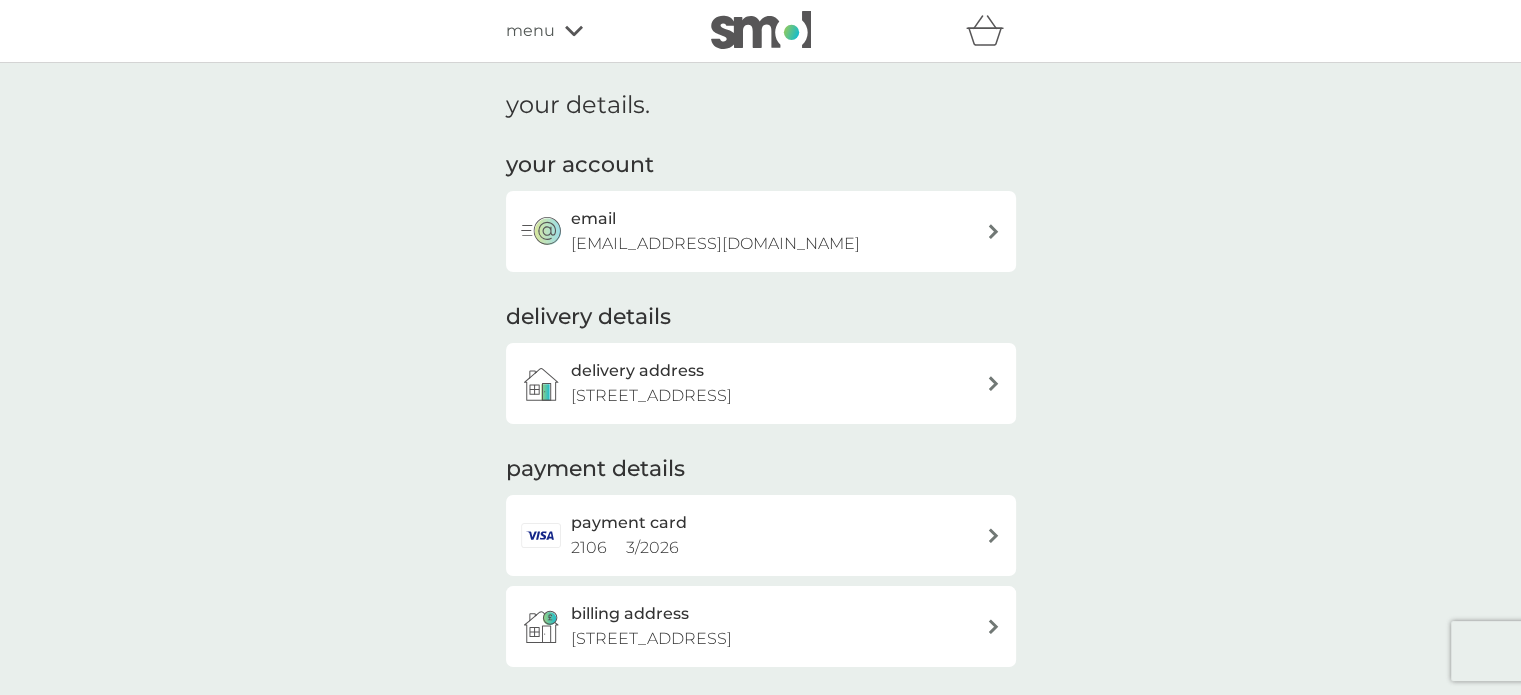 click on "email charlottebezant@gmail.com" at bounding box center [771, 231] 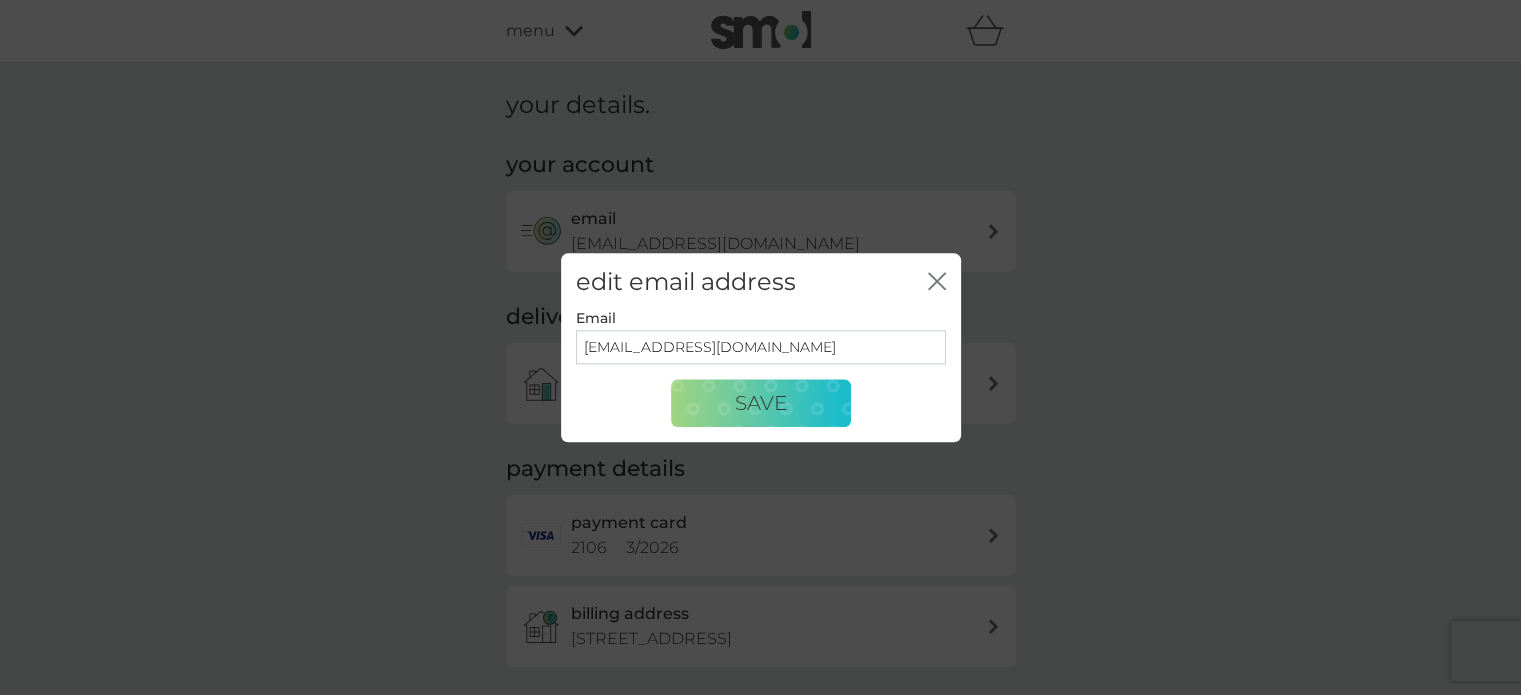 click on "close" 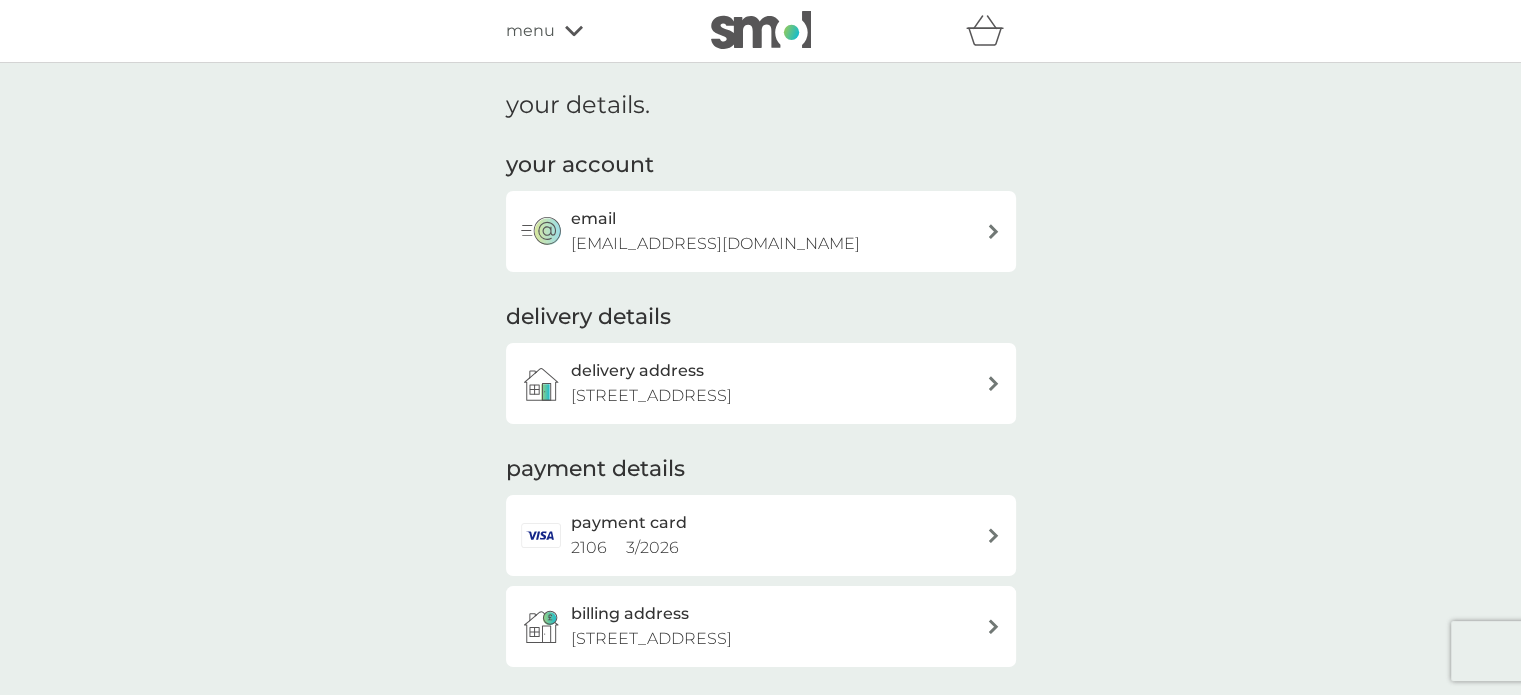scroll, scrollTop: 284, scrollLeft: 0, axis: vertical 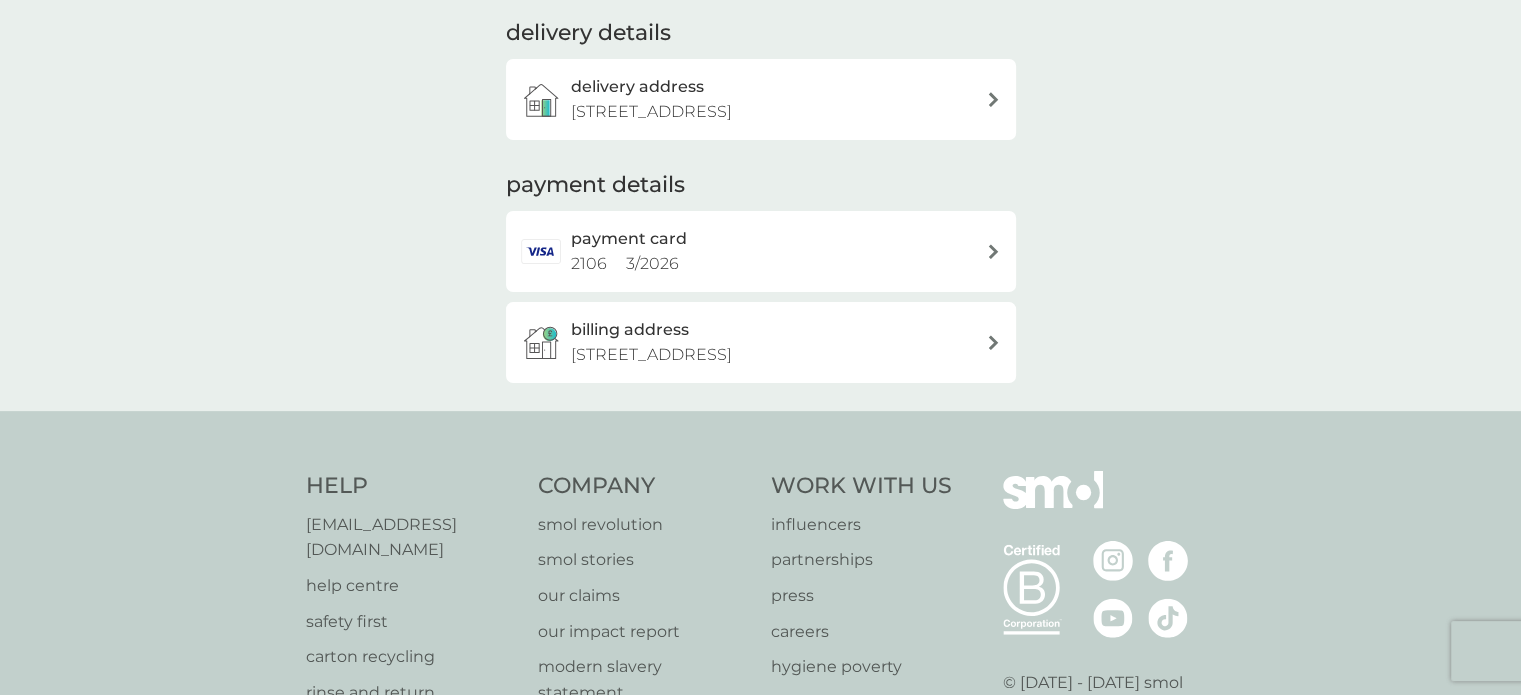 click on "[STREET_ADDRESS]" at bounding box center (651, 355) 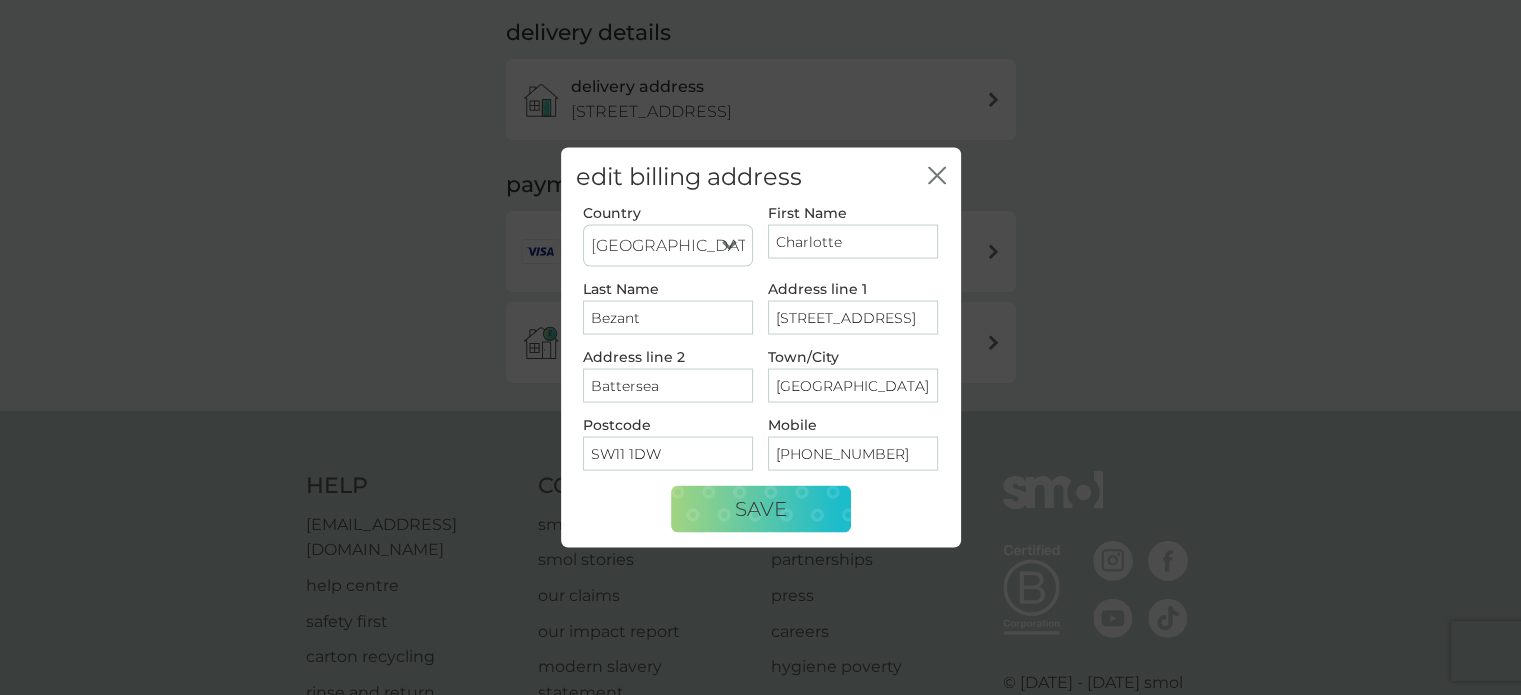 click on "close" 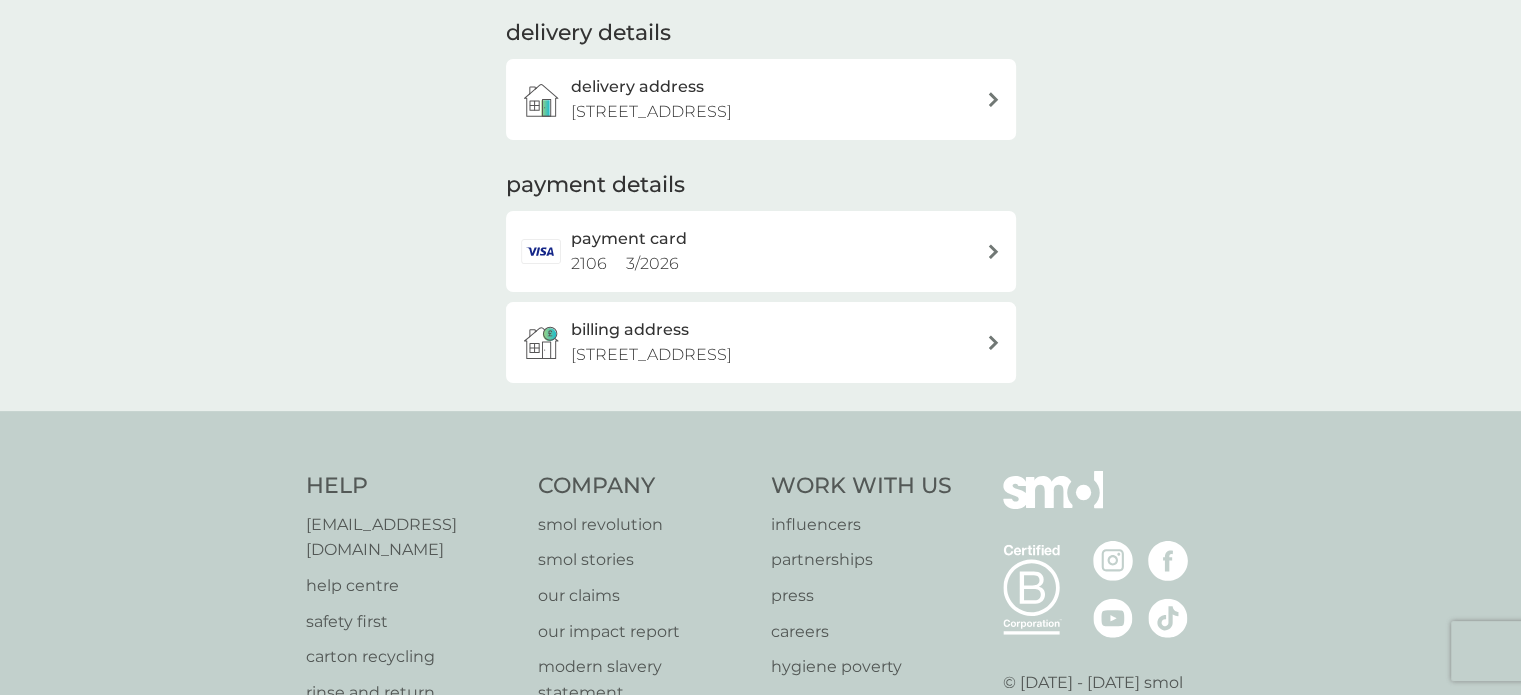 scroll, scrollTop: 449, scrollLeft: 0, axis: vertical 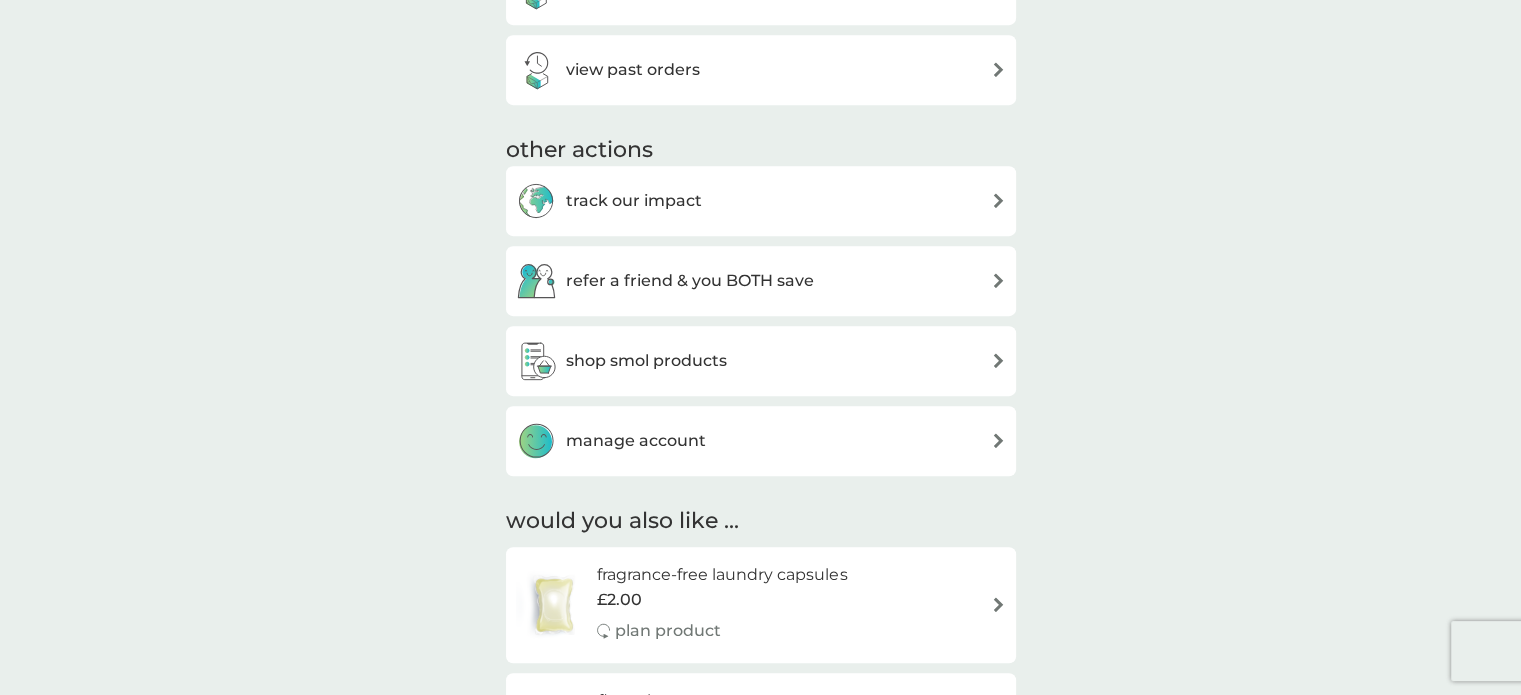click on "manage account" at bounding box center (761, 441) 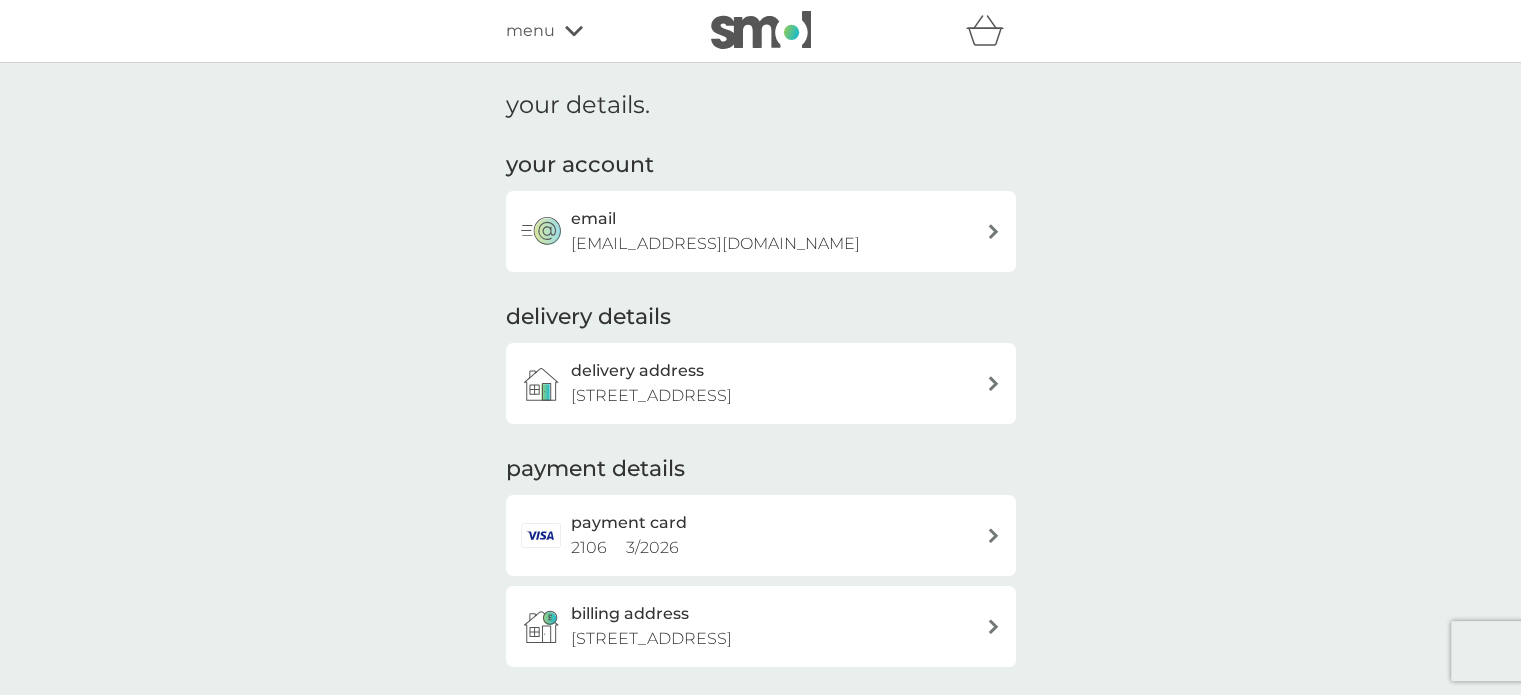 scroll, scrollTop: 449, scrollLeft: 0, axis: vertical 